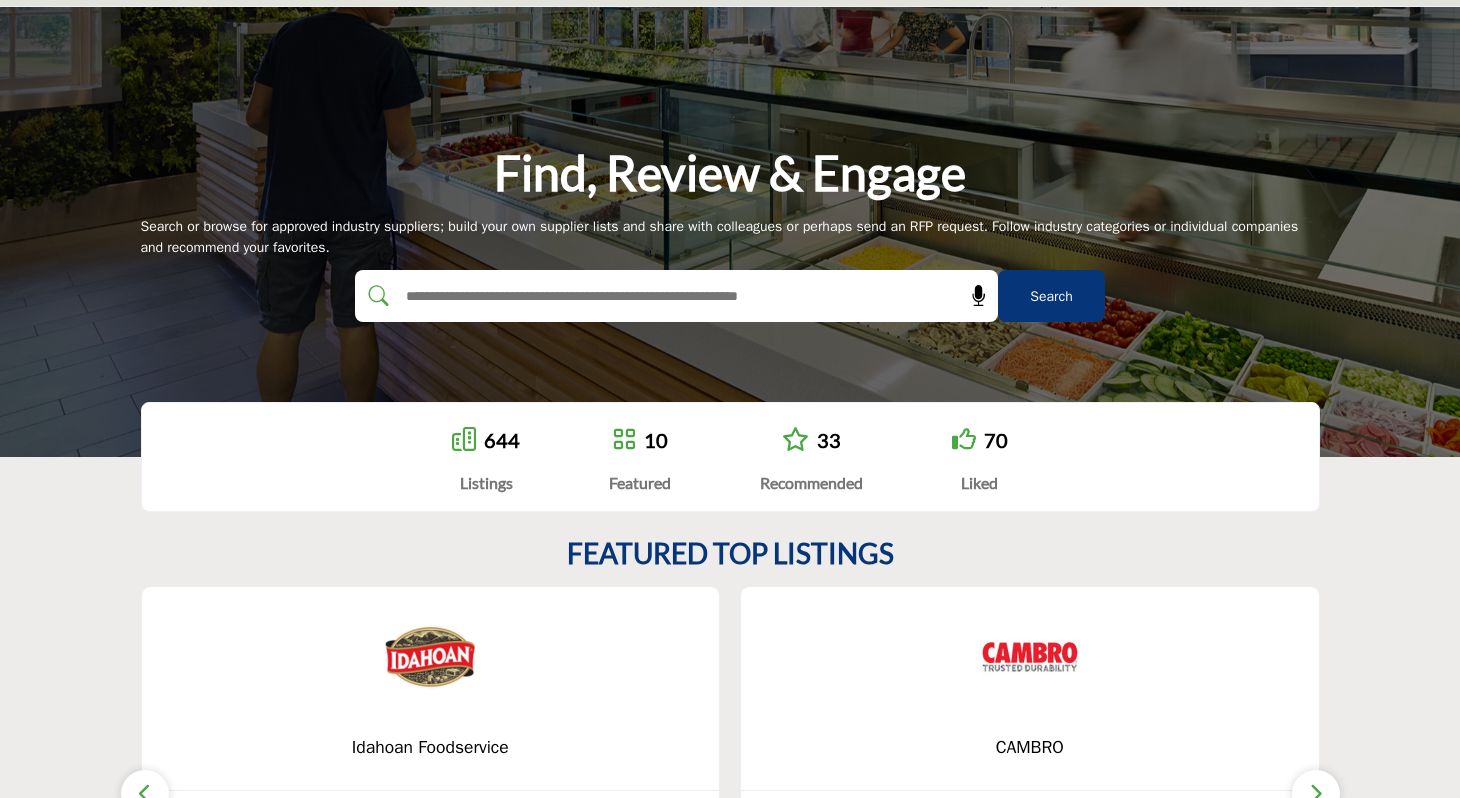 scroll, scrollTop: 65, scrollLeft: 0, axis: vertical 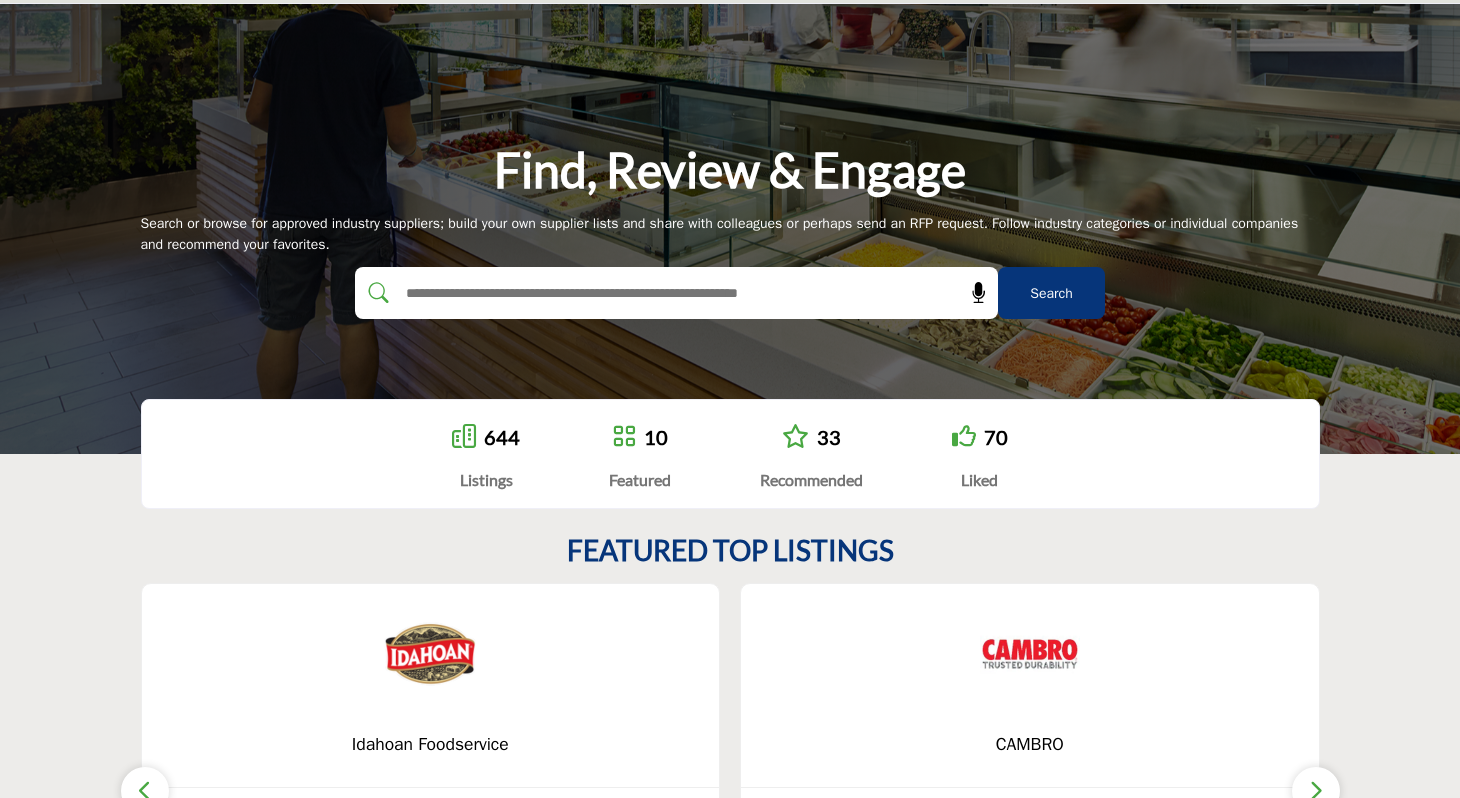 click on "Search" at bounding box center [1051, 293] 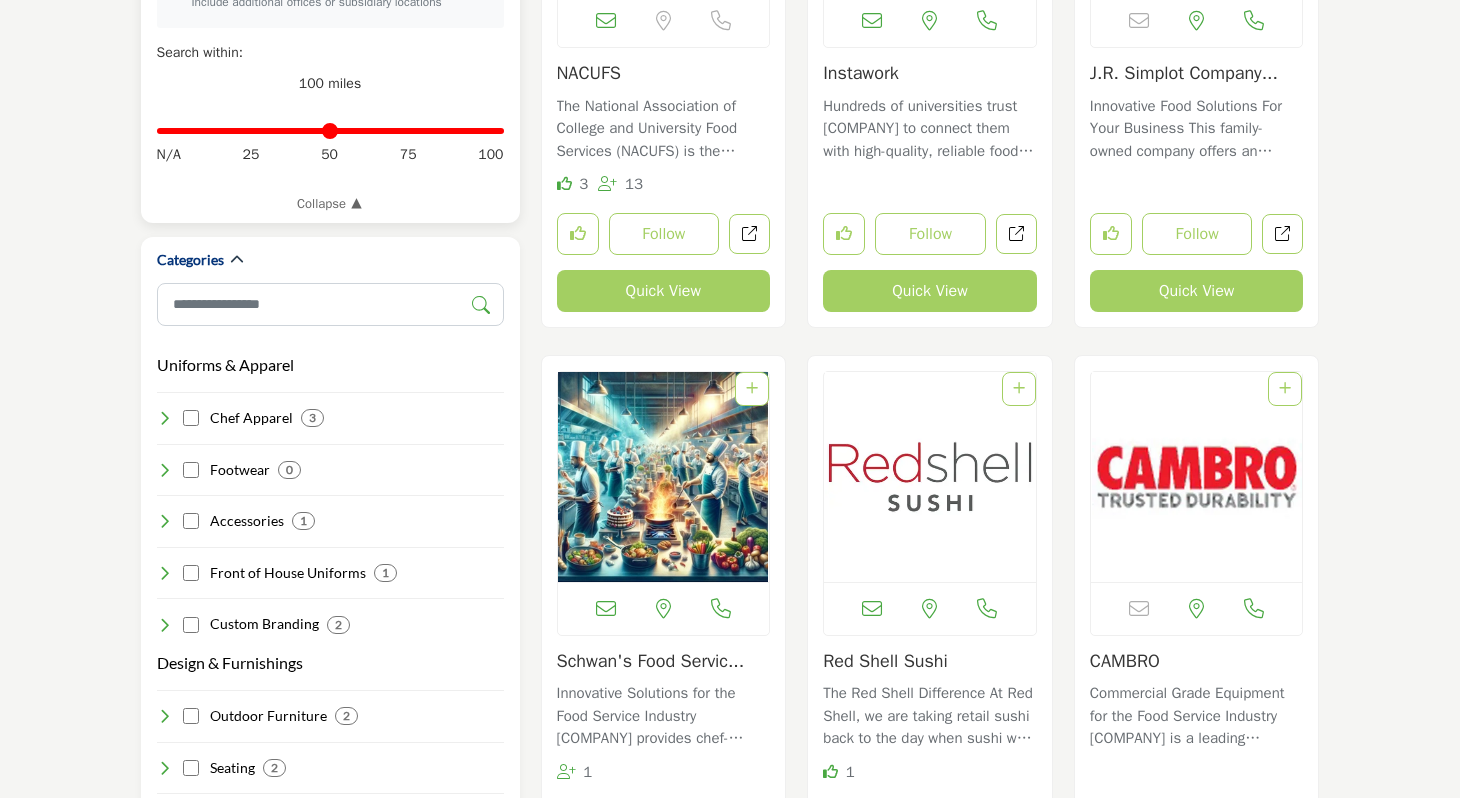 scroll, scrollTop: 769, scrollLeft: 0, axis: vertical 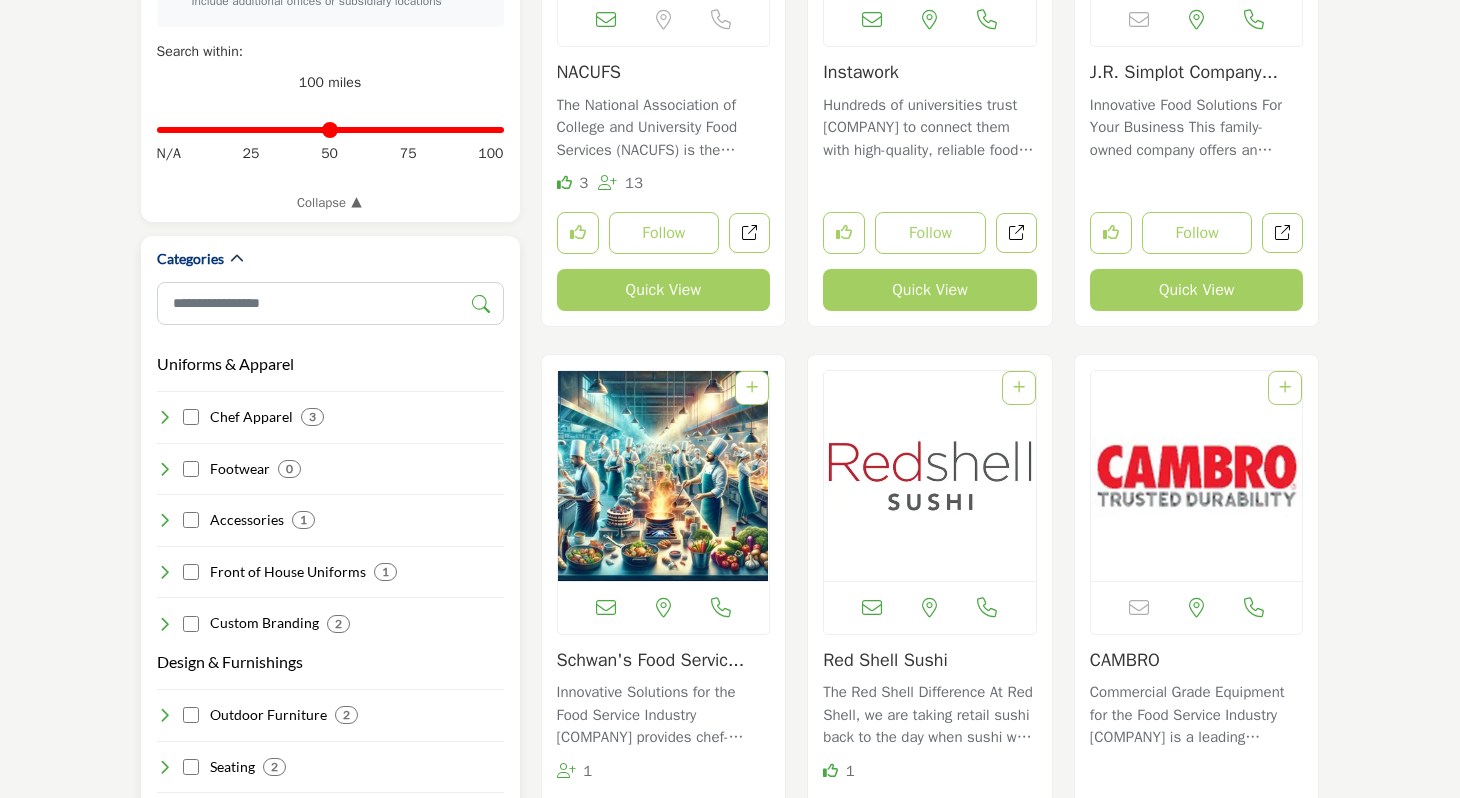 click at bounding box center (165, 417) 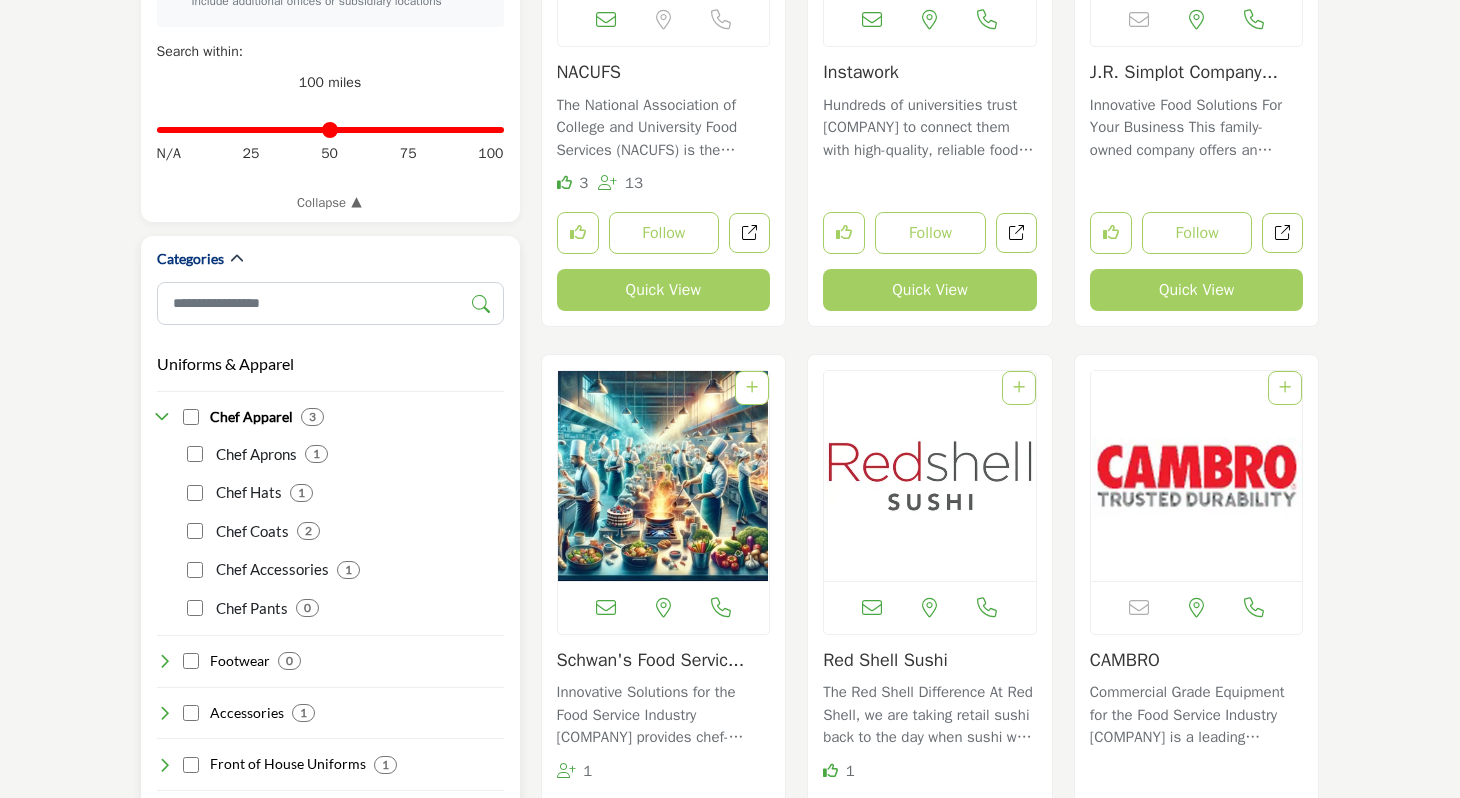 click on "Chef Aprons" at bounding box center (256, 454) 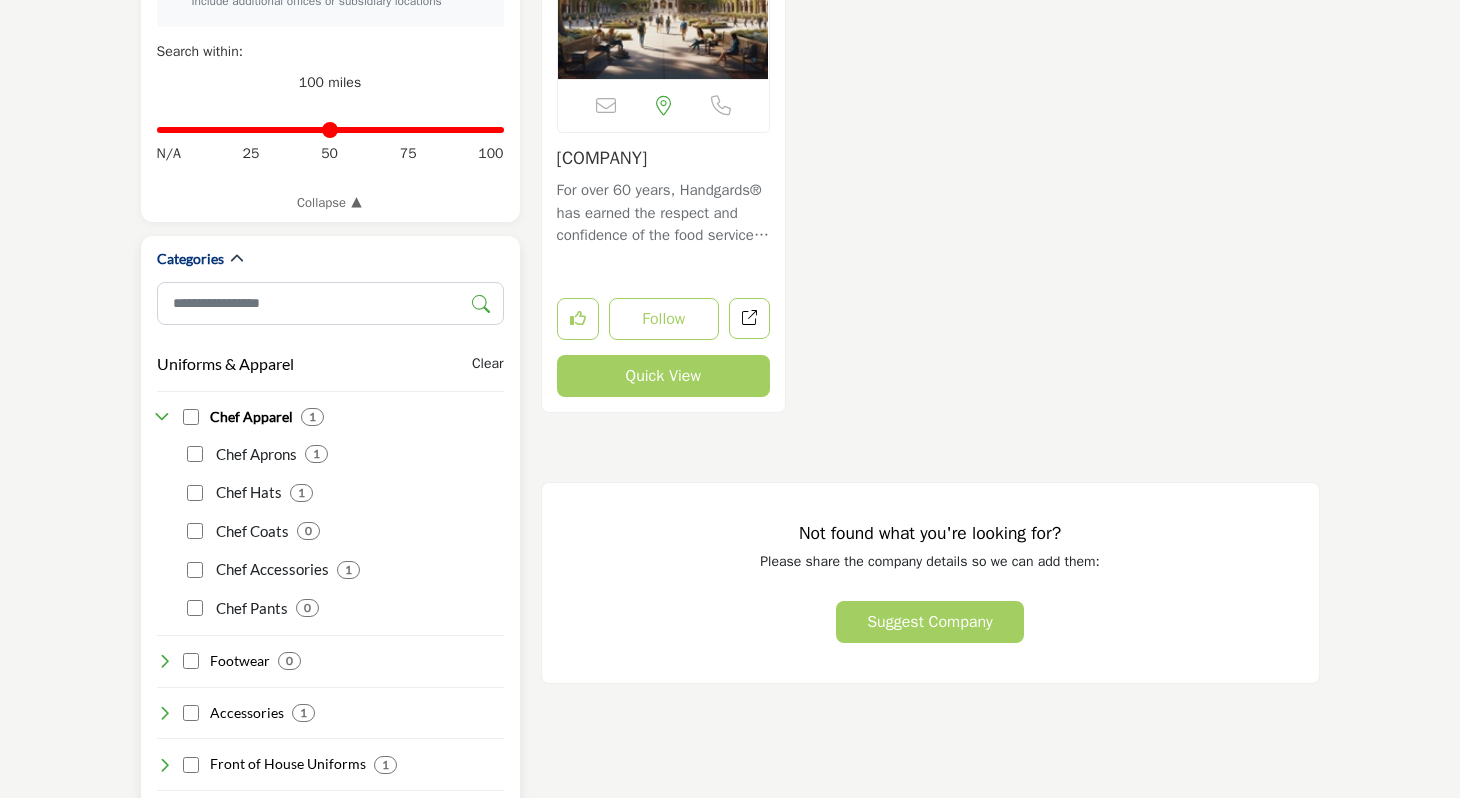 click at bounding box center (165, 417) 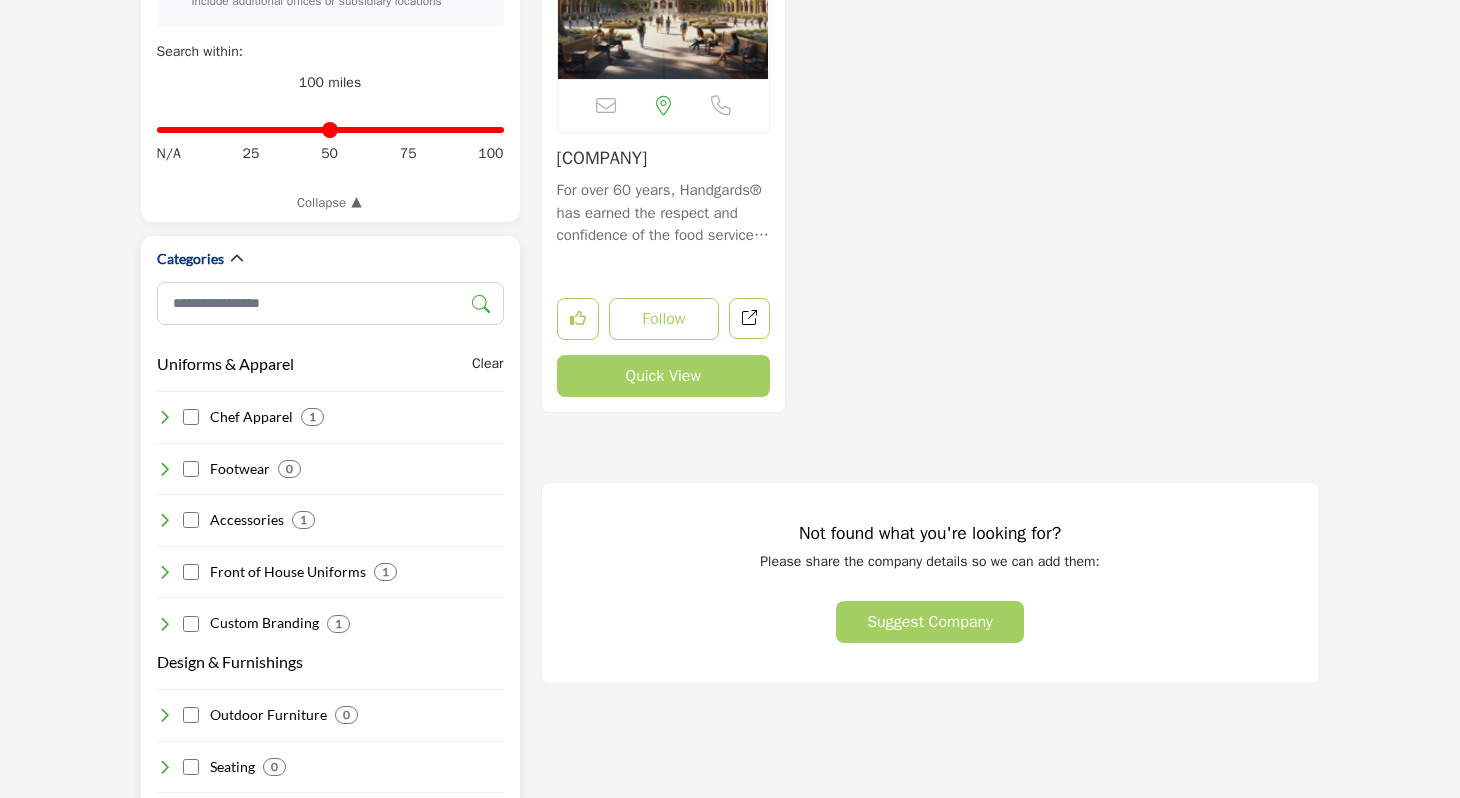 click on "Chef Apparel
1" at bounding box center [241, 417] 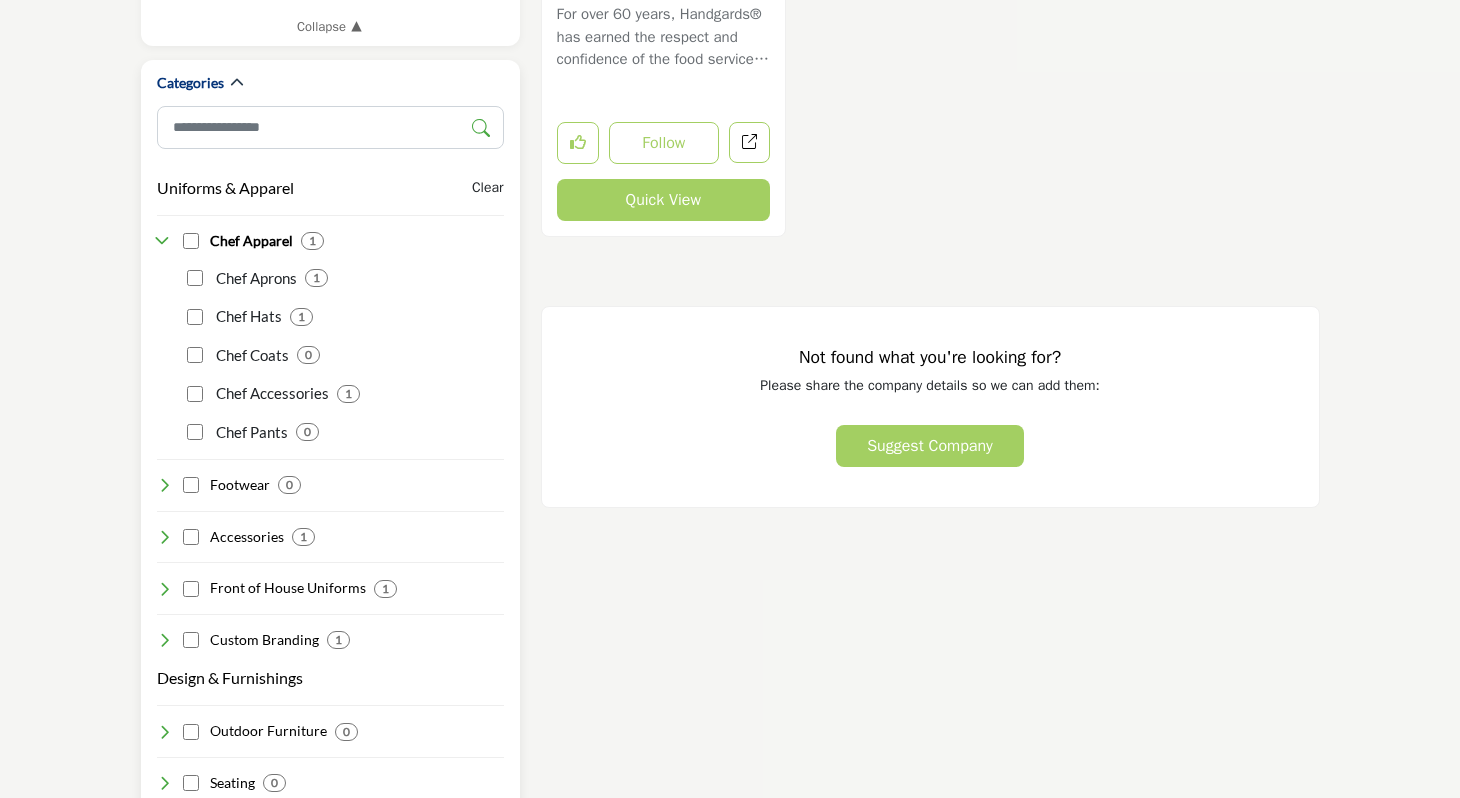 scroll, scrollTop: 946, scrollLeft: 0, axis: vertical 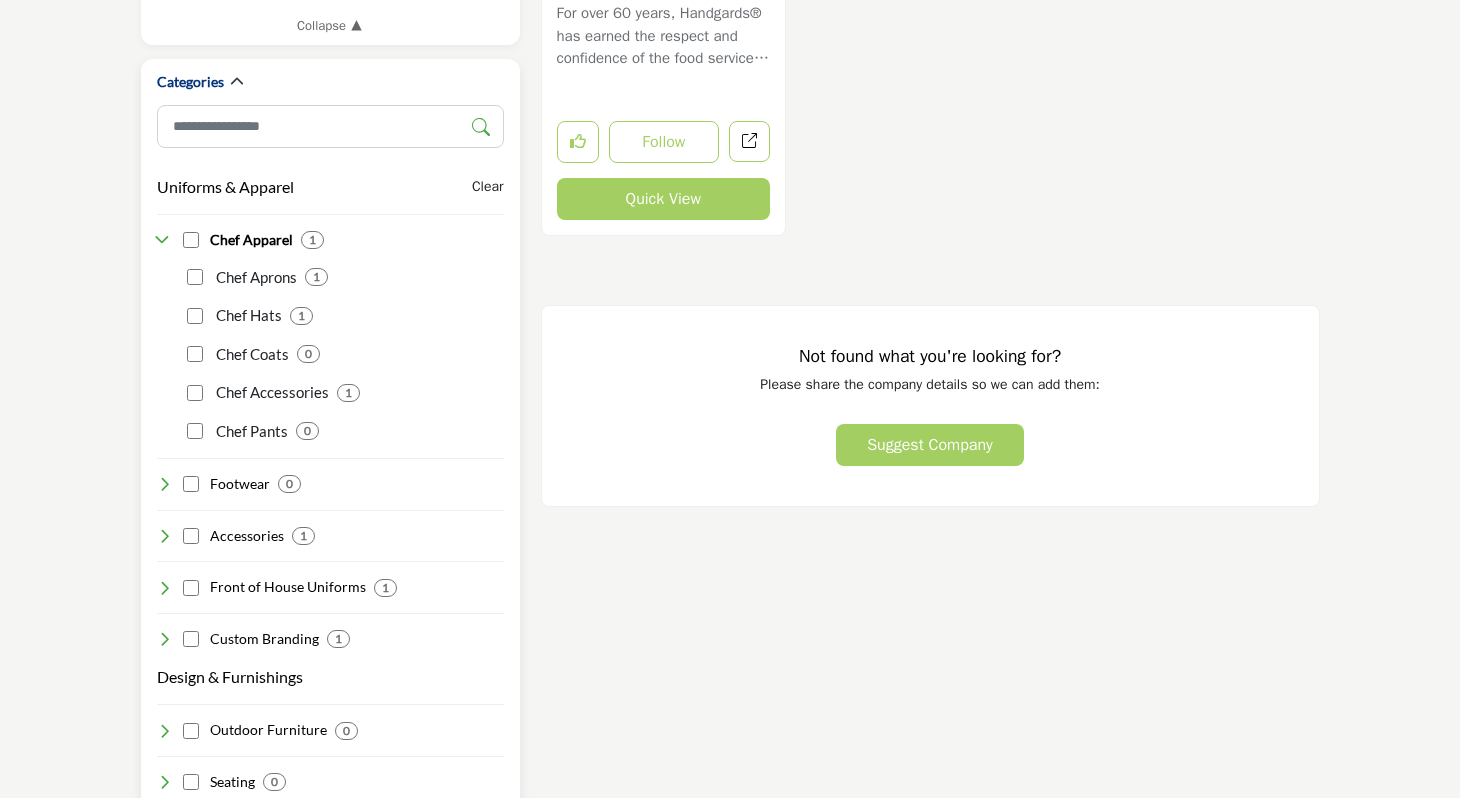 click at bounding box center [165, 484] 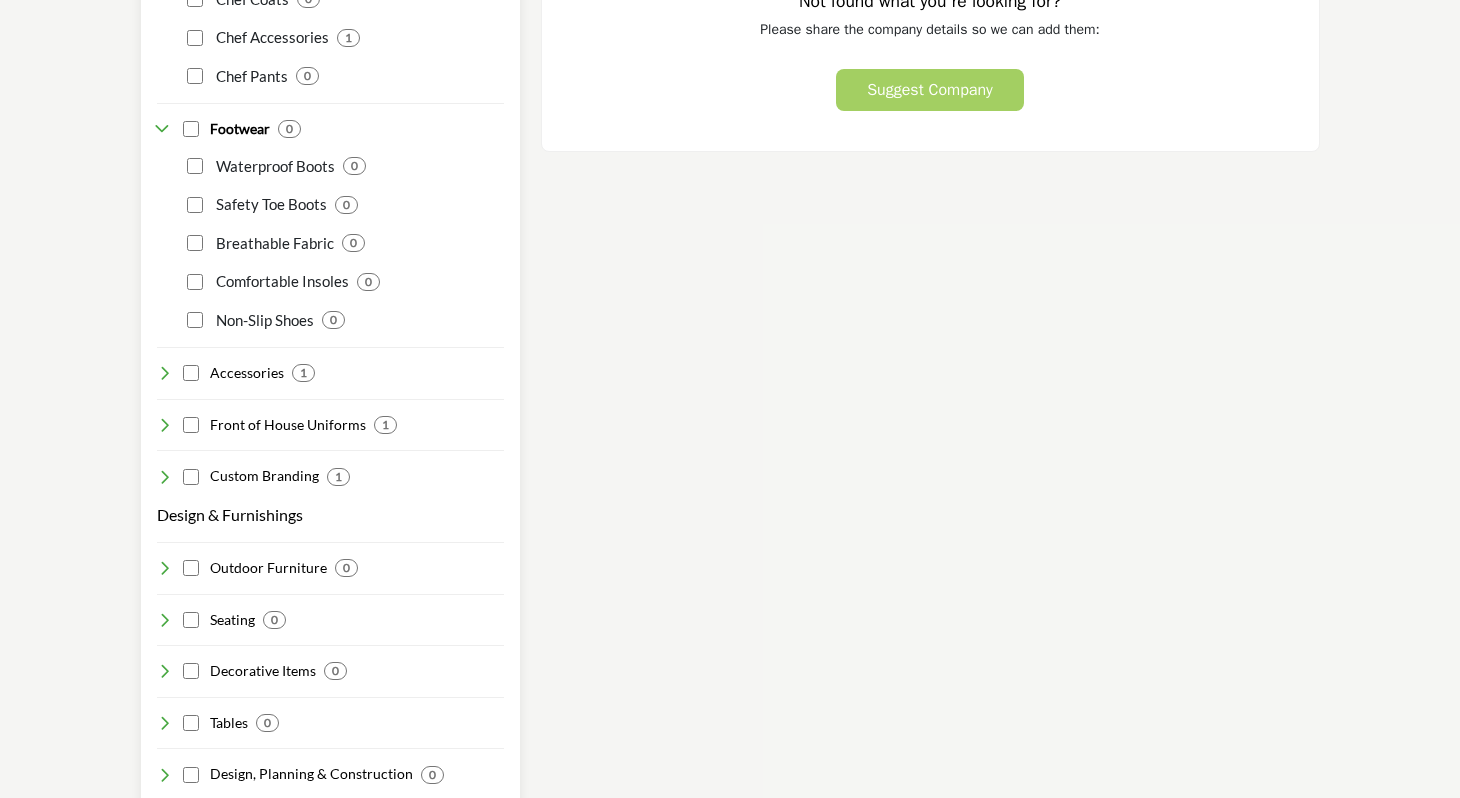 scroll, scrollTop: 1320, scrollLeft: 0, axis: vertical 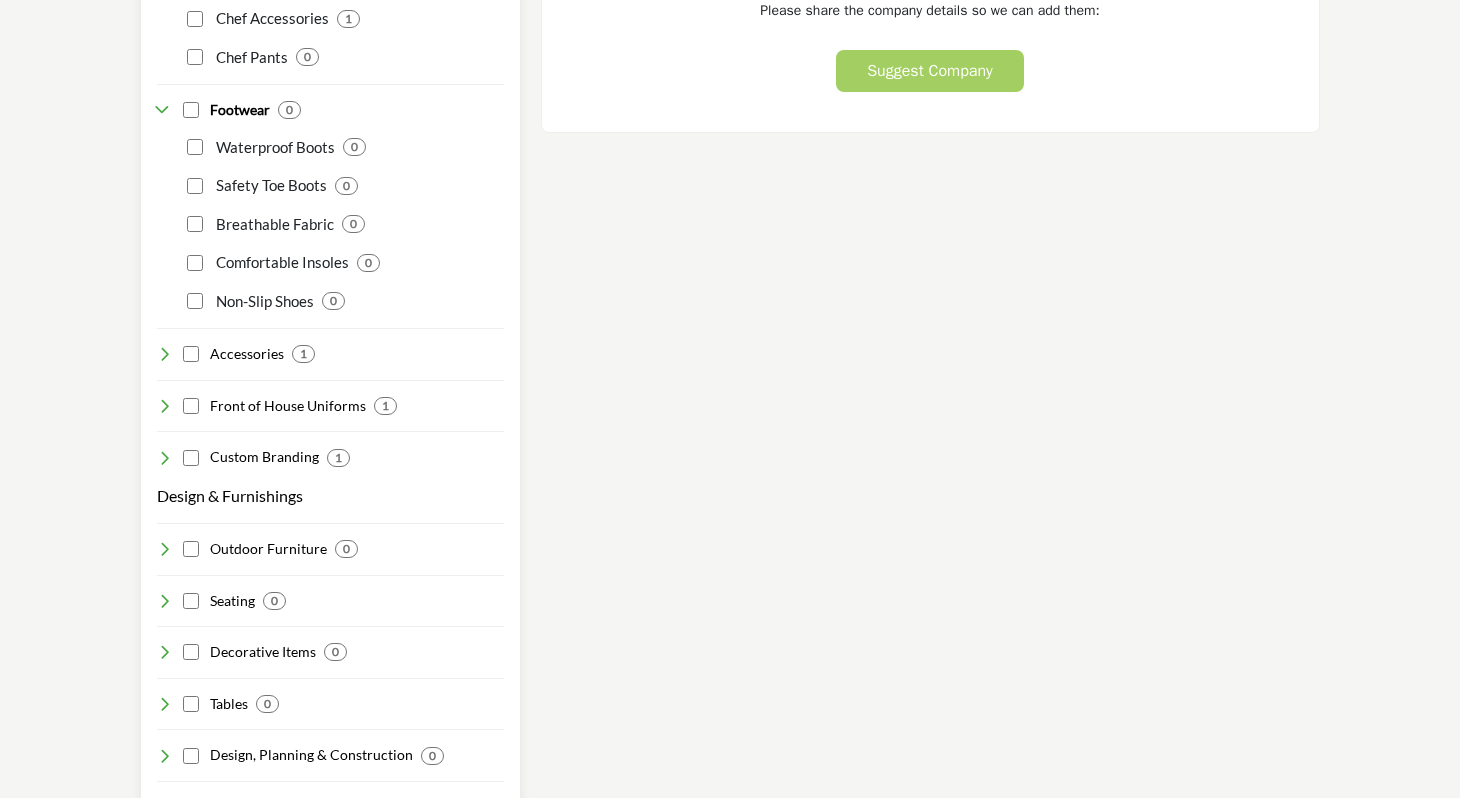 click at bounding box center [165, 354] 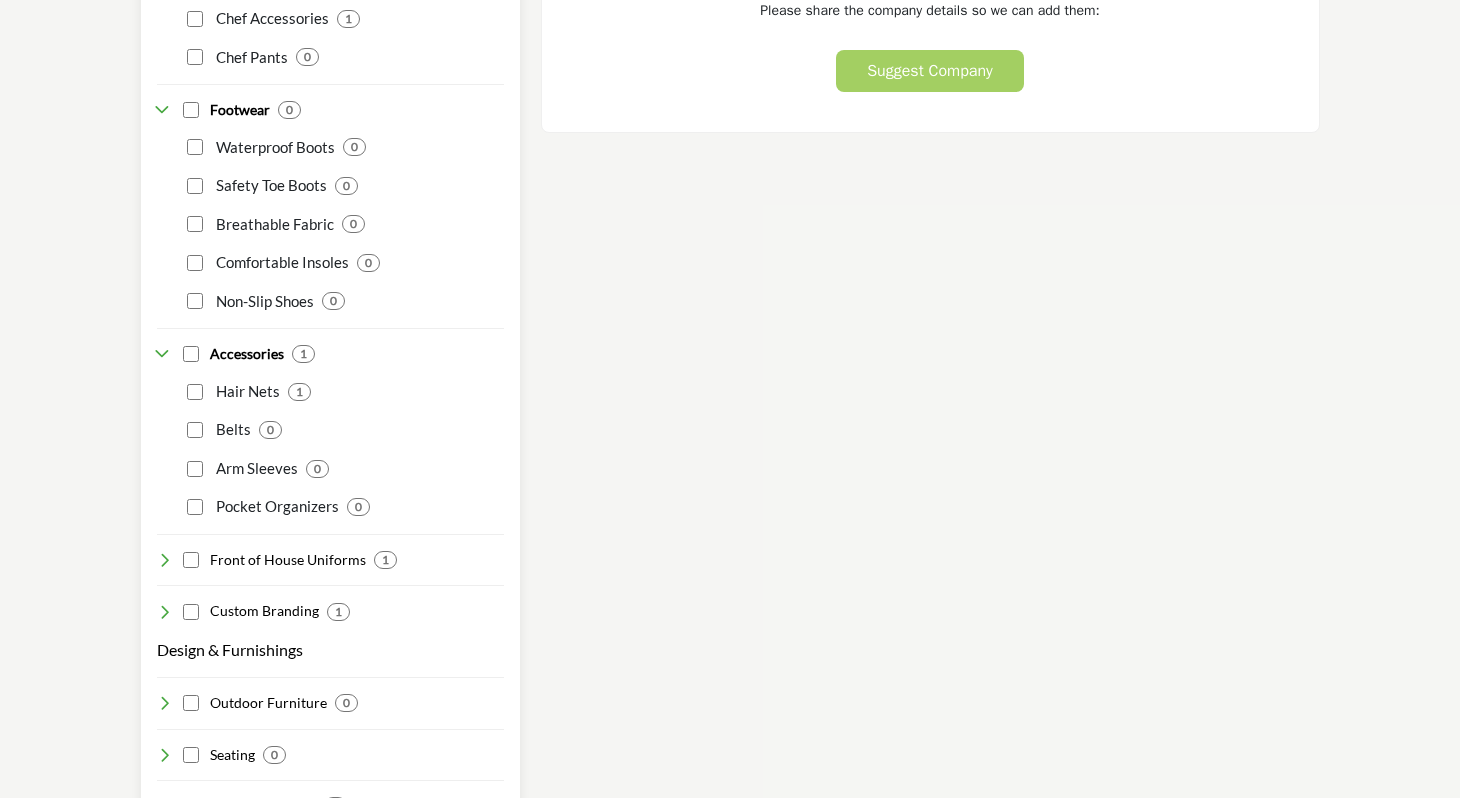 click at bounding box center [165, 560] 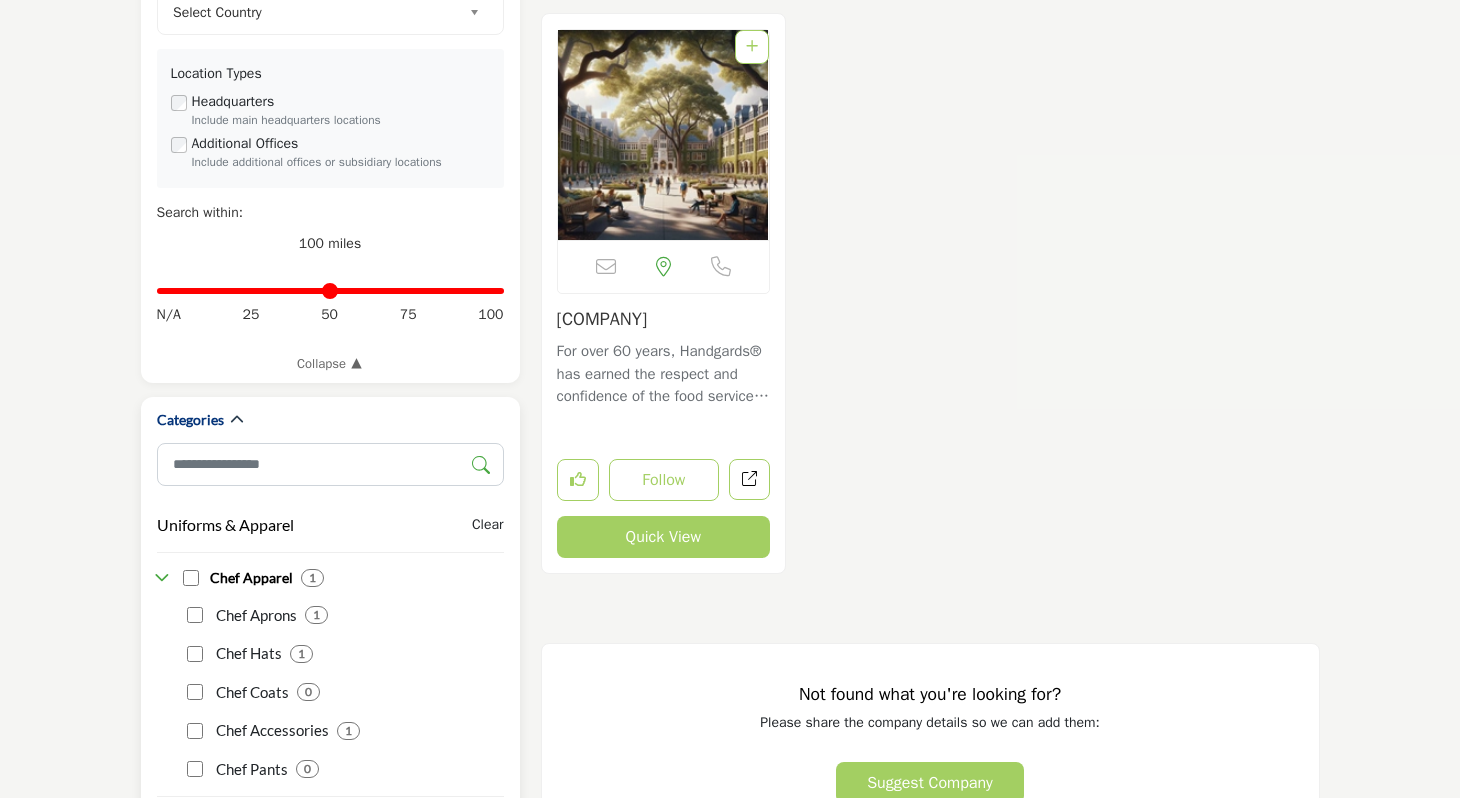 scroll, scrollTop: 611, scrollLeft: 0, axis: vertical 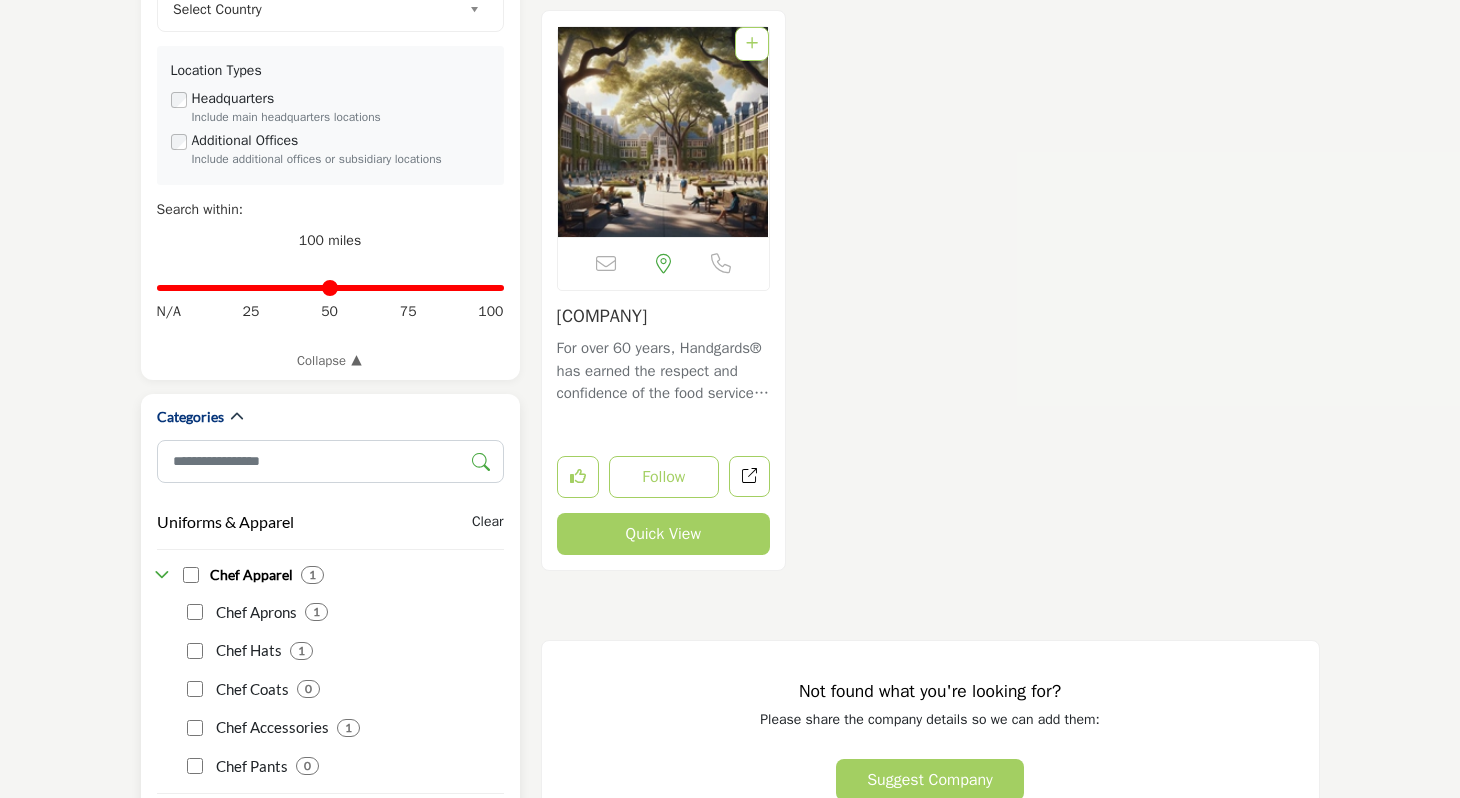 click at bounding box center [165, 575] 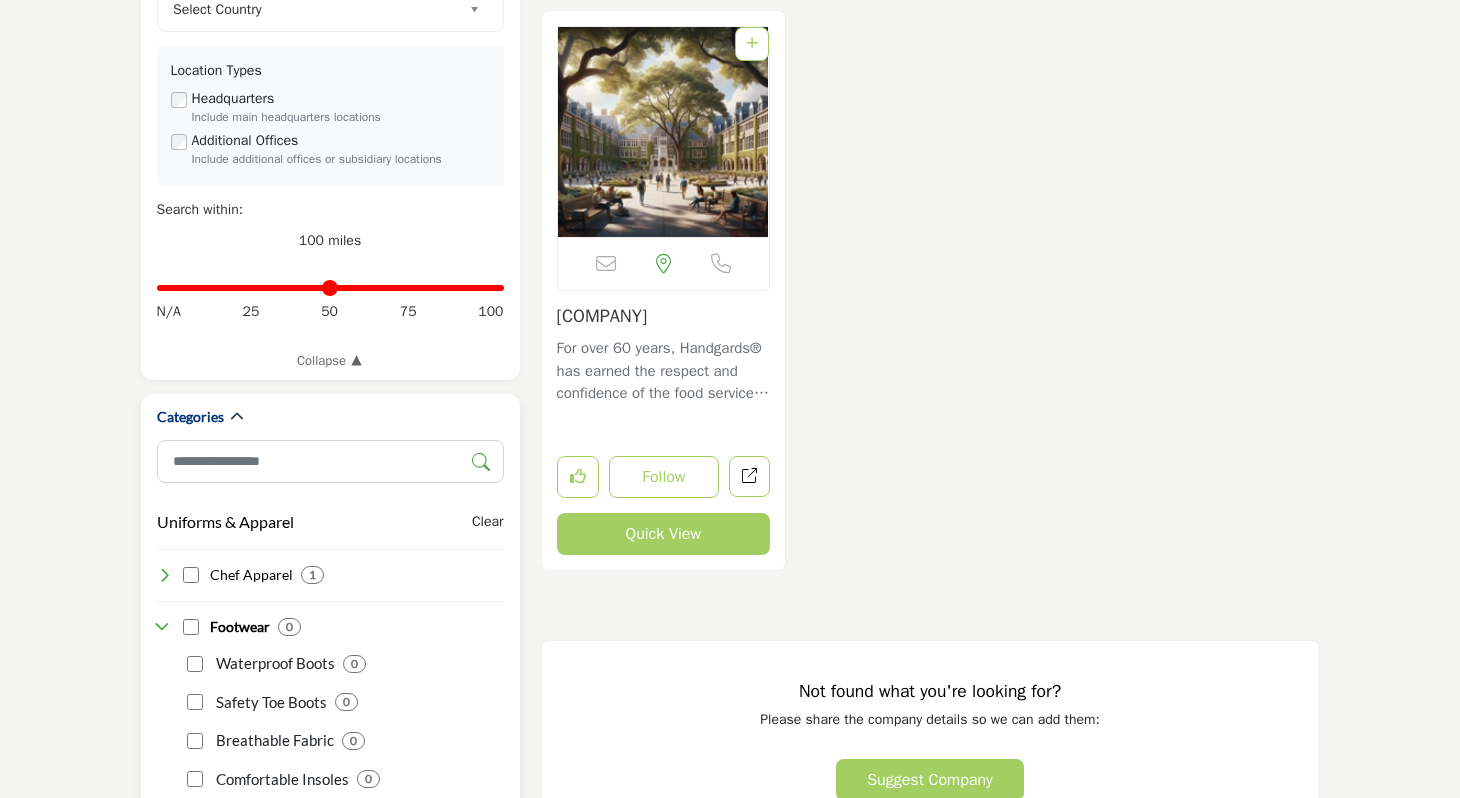 click at bounding box center (165, 575) 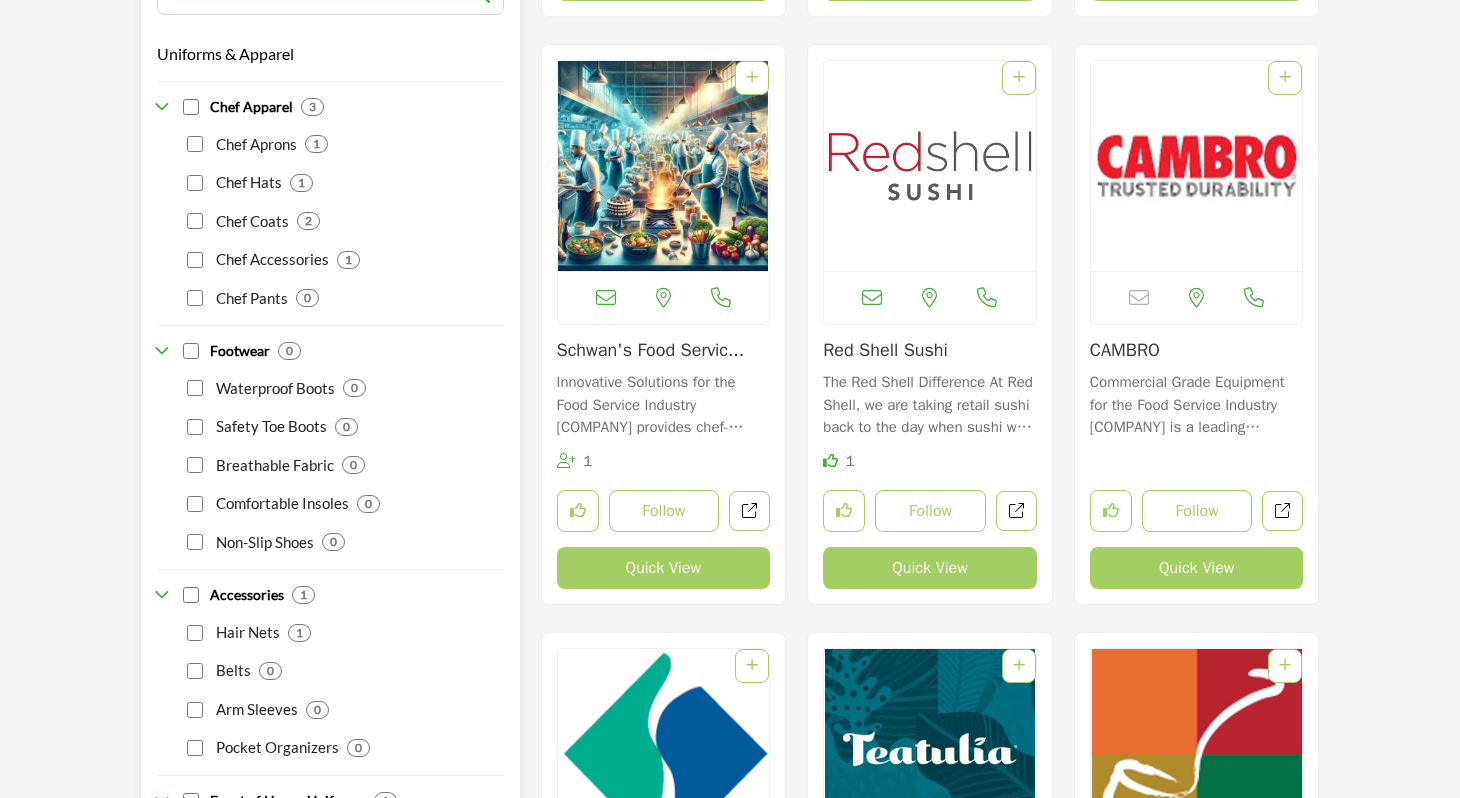 scroll, scrollTop: 1079, scrollLeft: 0, axis: vertical 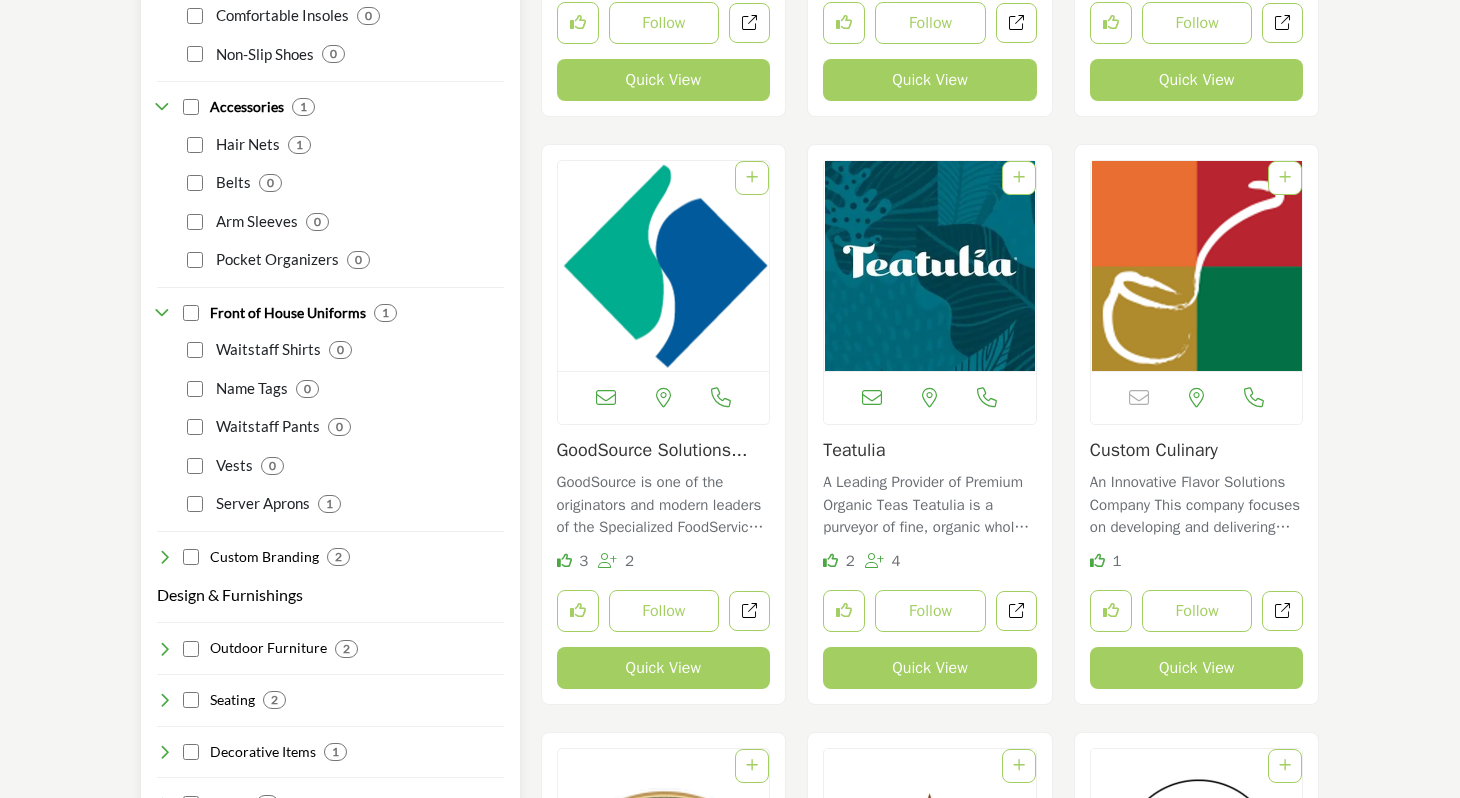 click at bounding box center (165, 557) 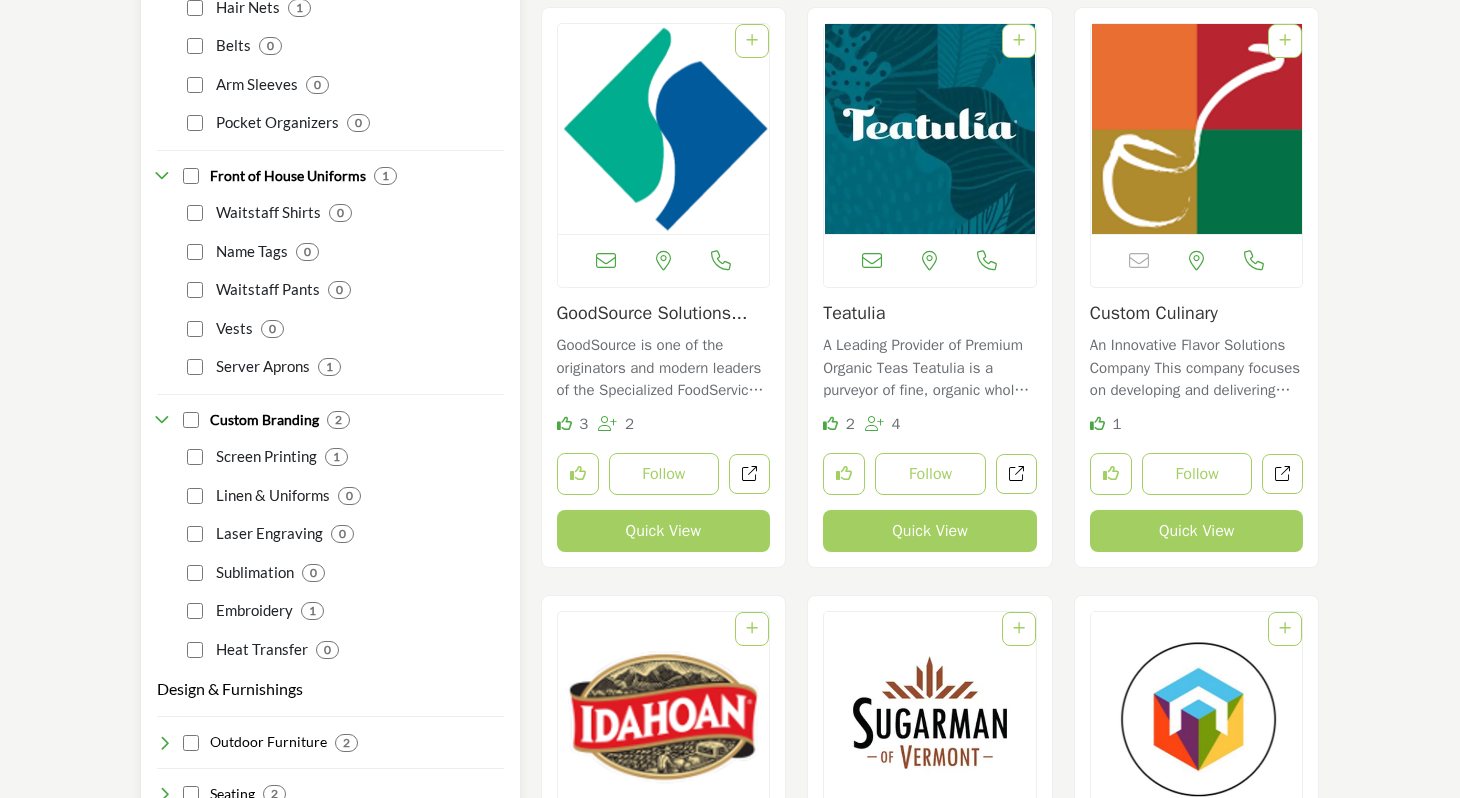scroll, scrollTop: 1708, scrollLeft: 0, axis: vertical 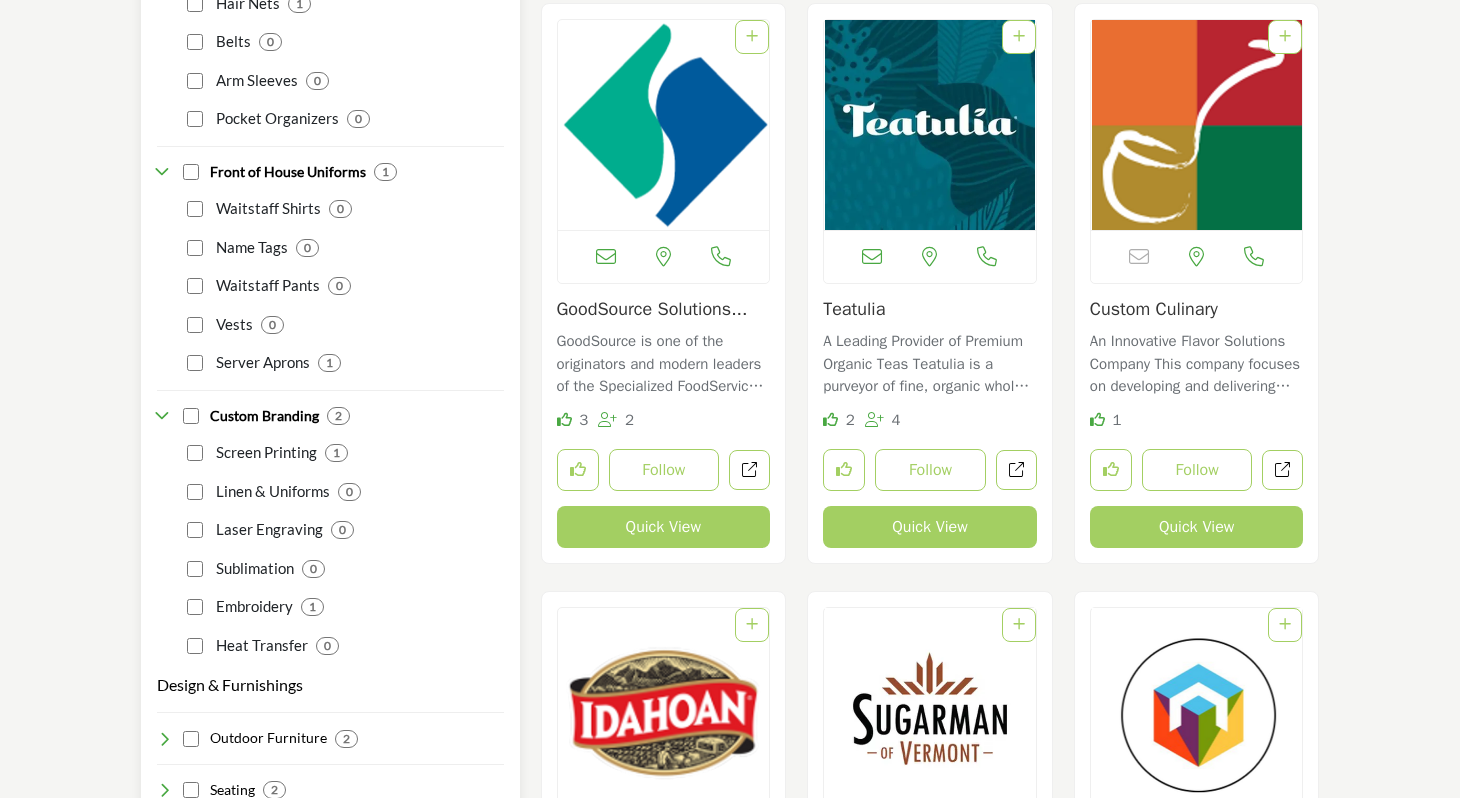 drag, startPoint x: 152, startPoint y: 146, endPoint x: 200, endPoint y: 157, distance: 49.24429 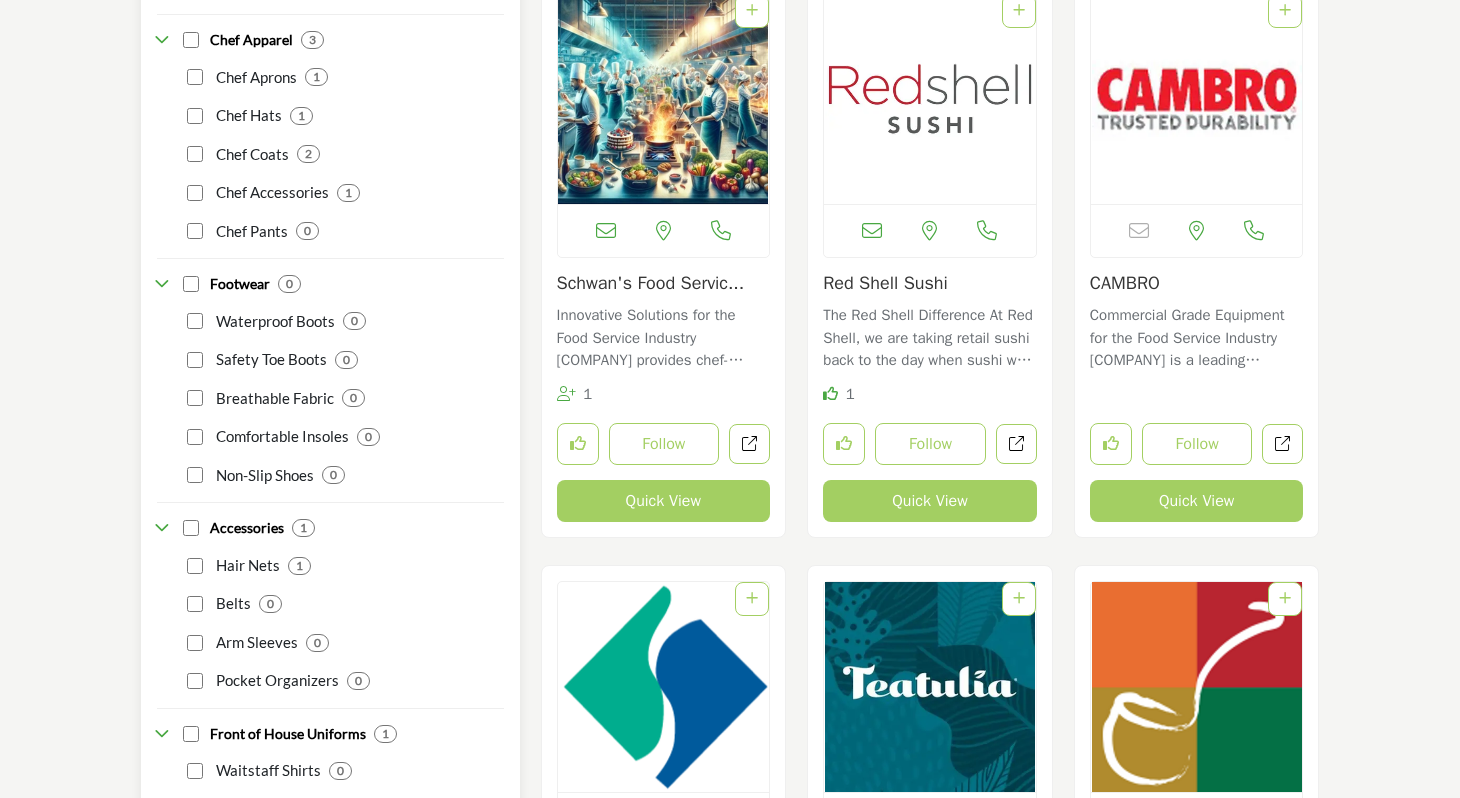 scroll, scrollTop: 958, scrollLeft: 0, axis: vertical 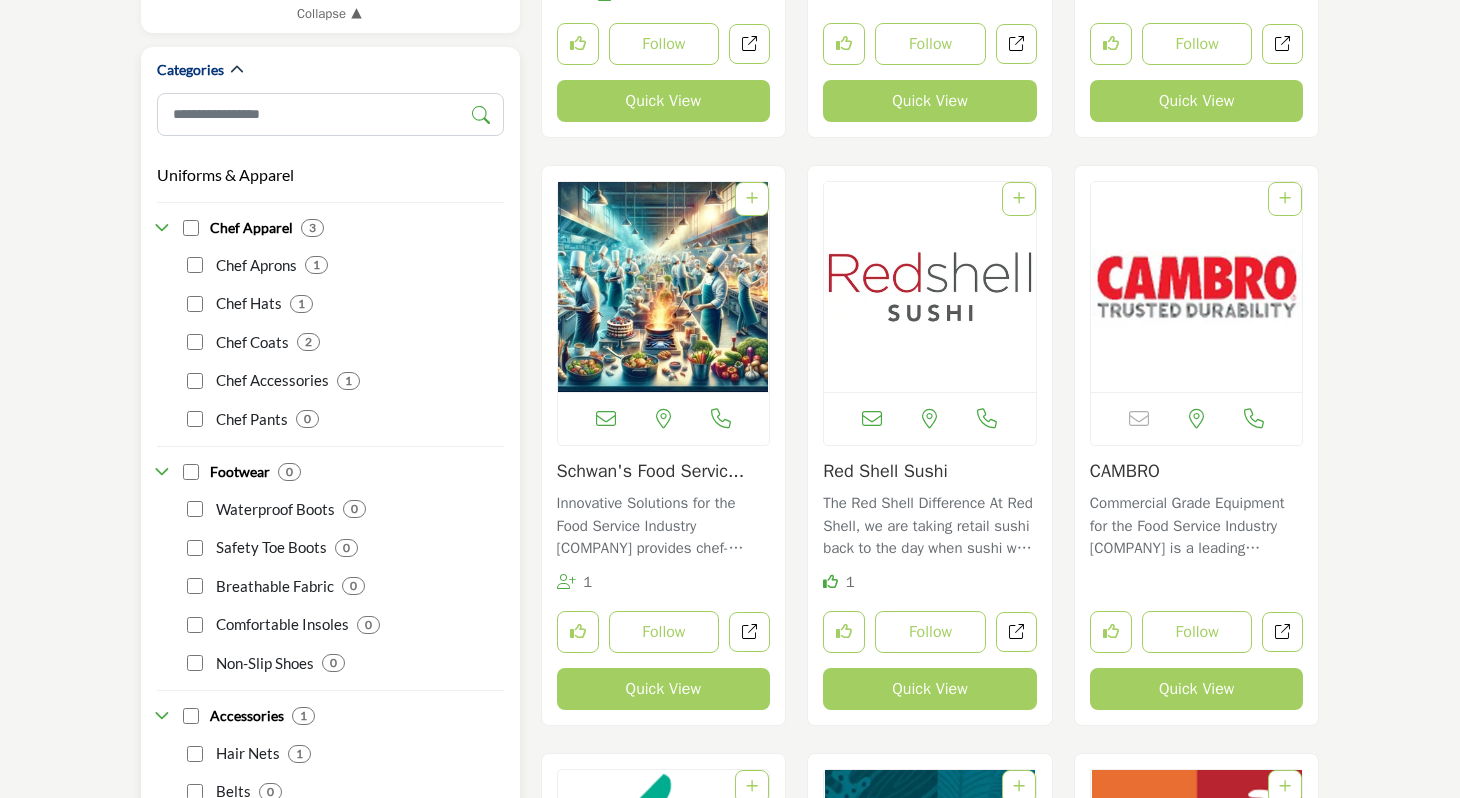 click at bounding box center [165, 228] 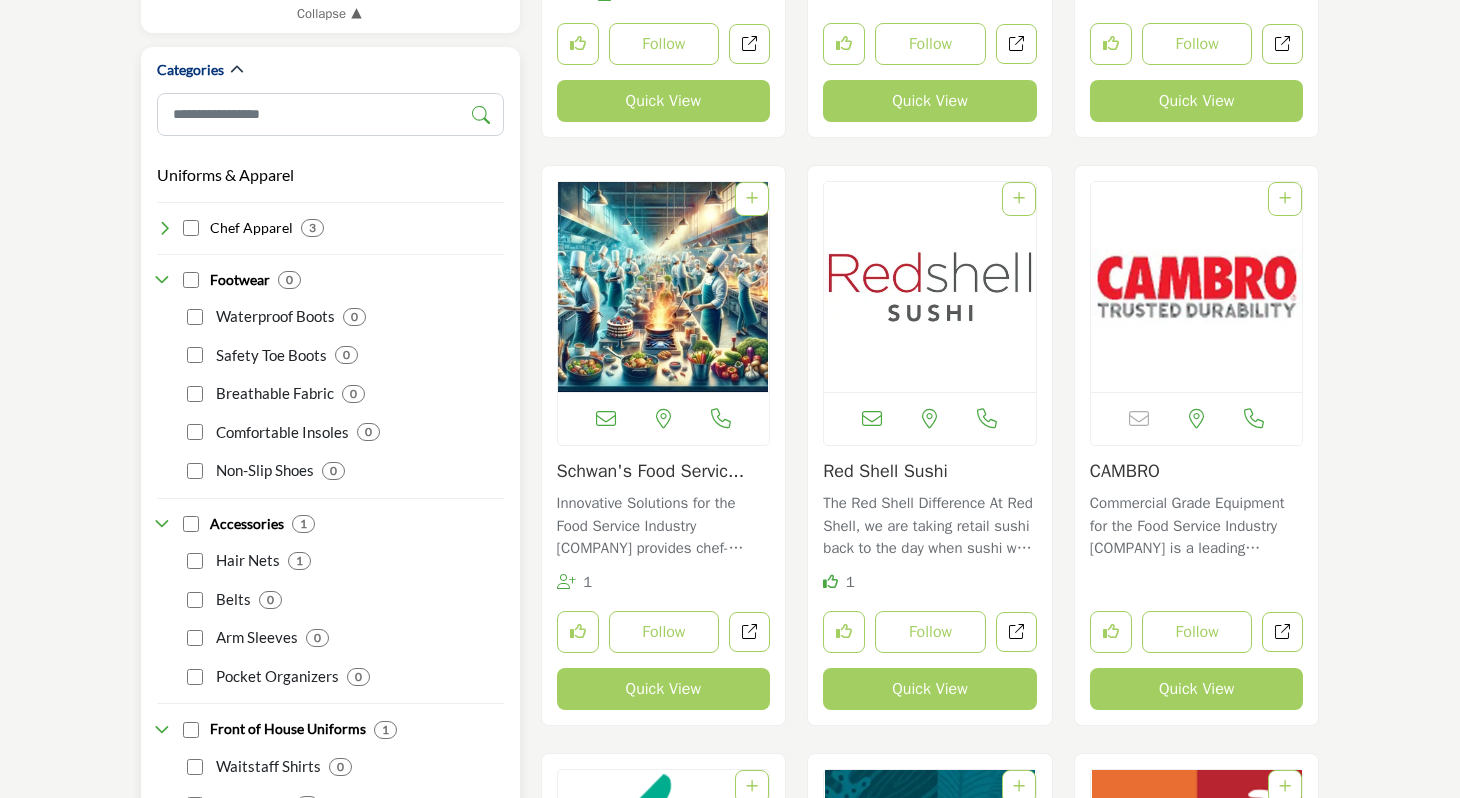 click at bounding box center (165, 280) 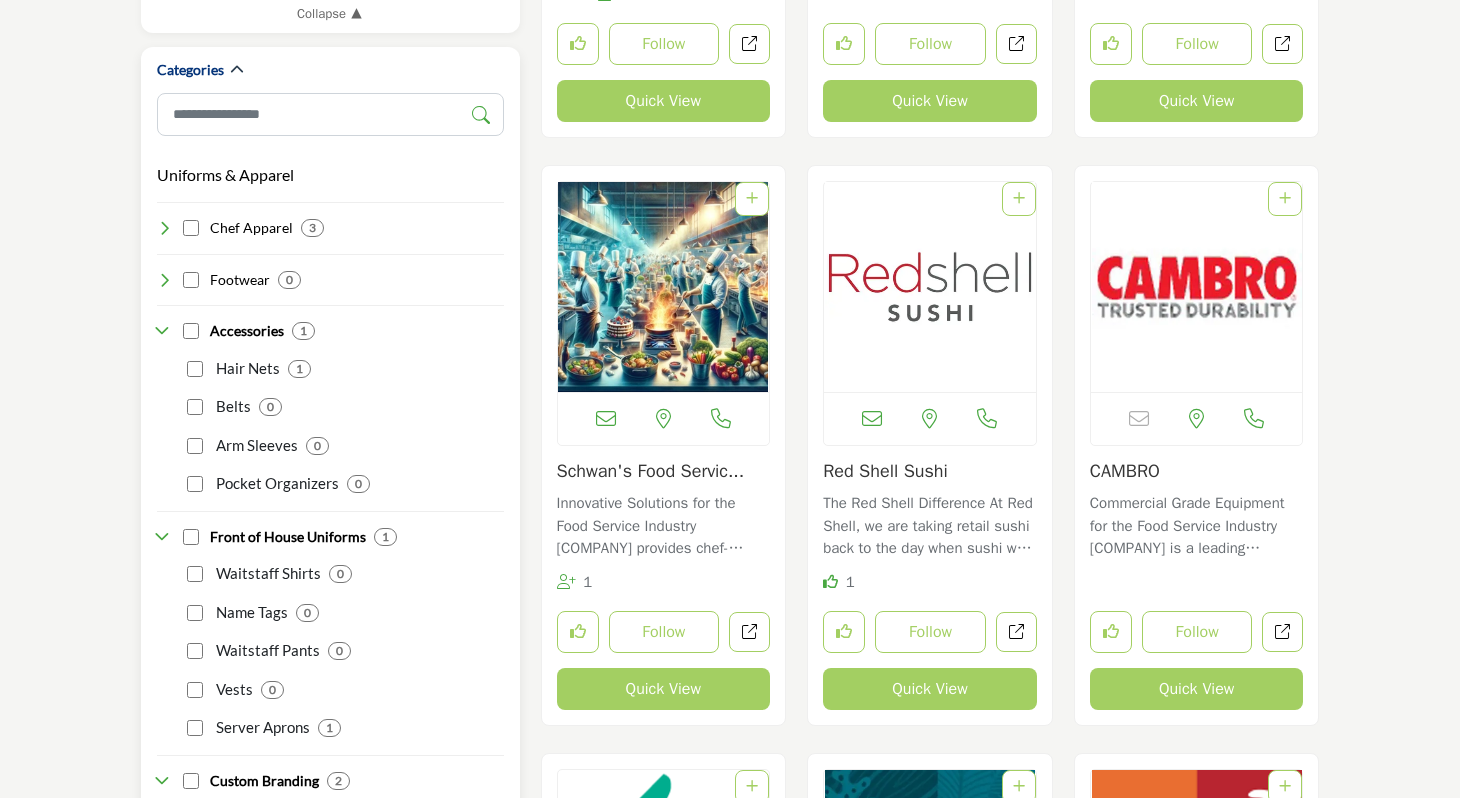 click at bounding box center [165, 331] 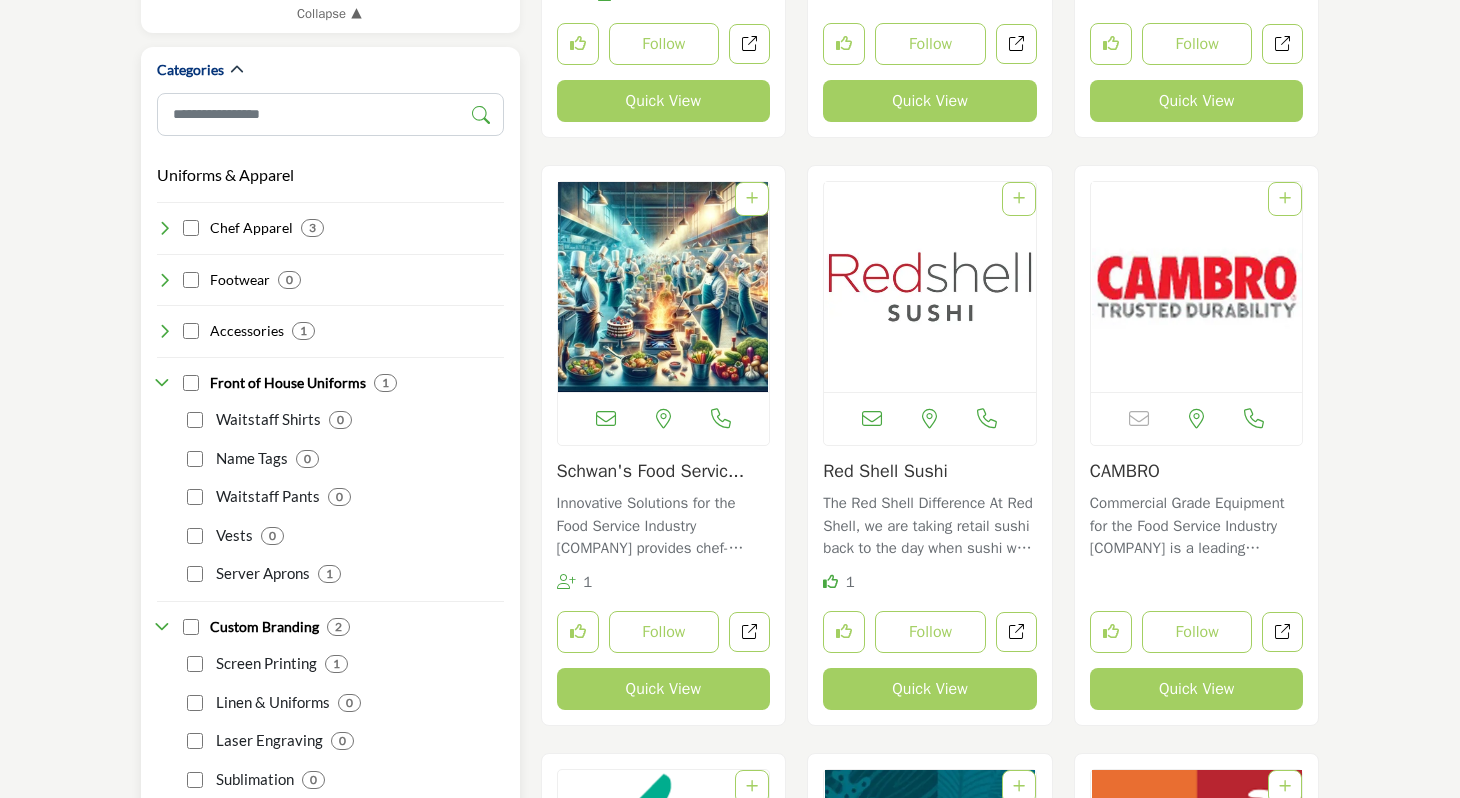 click at bounding box center [165, 383] 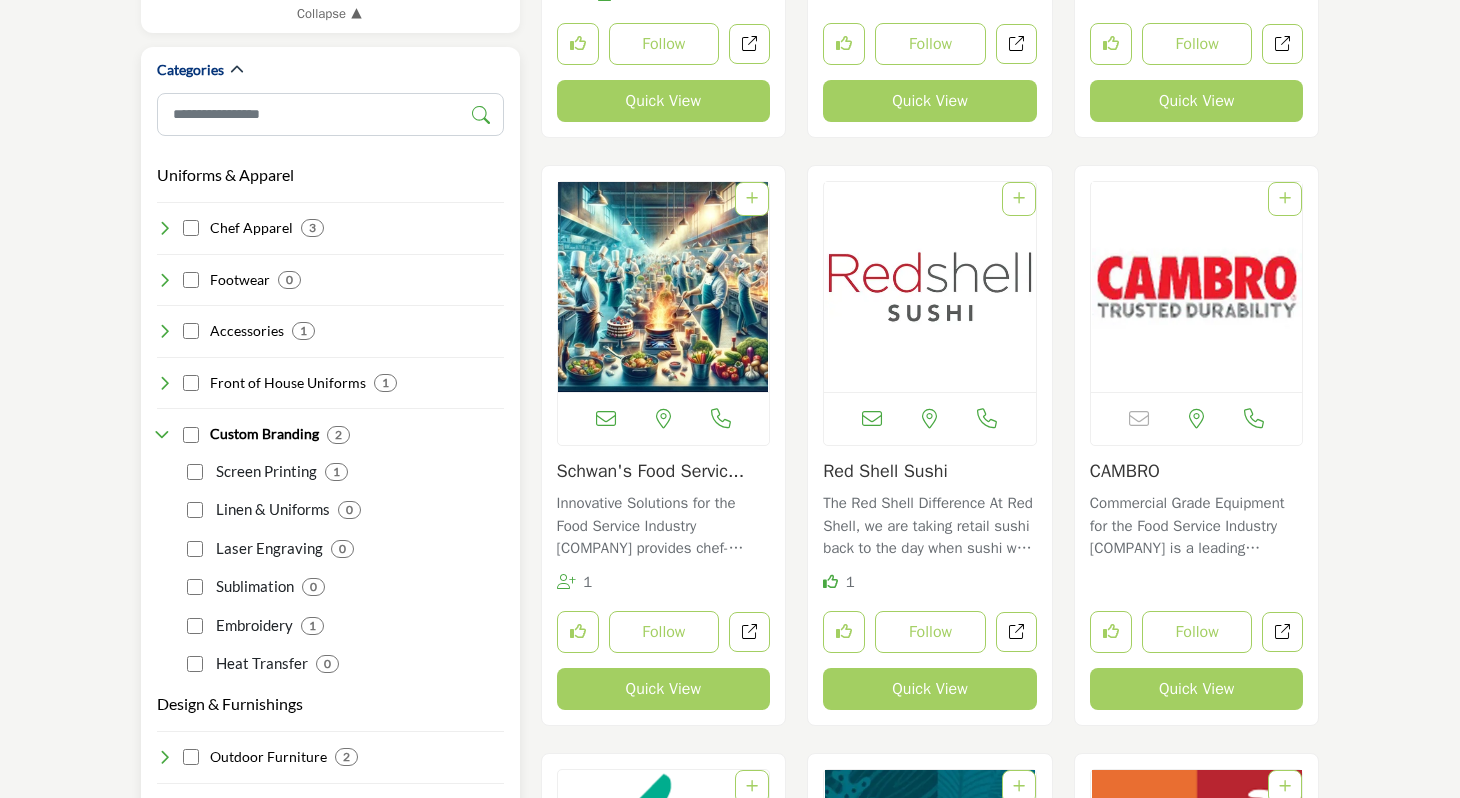 click at bounding box center (165, 435) 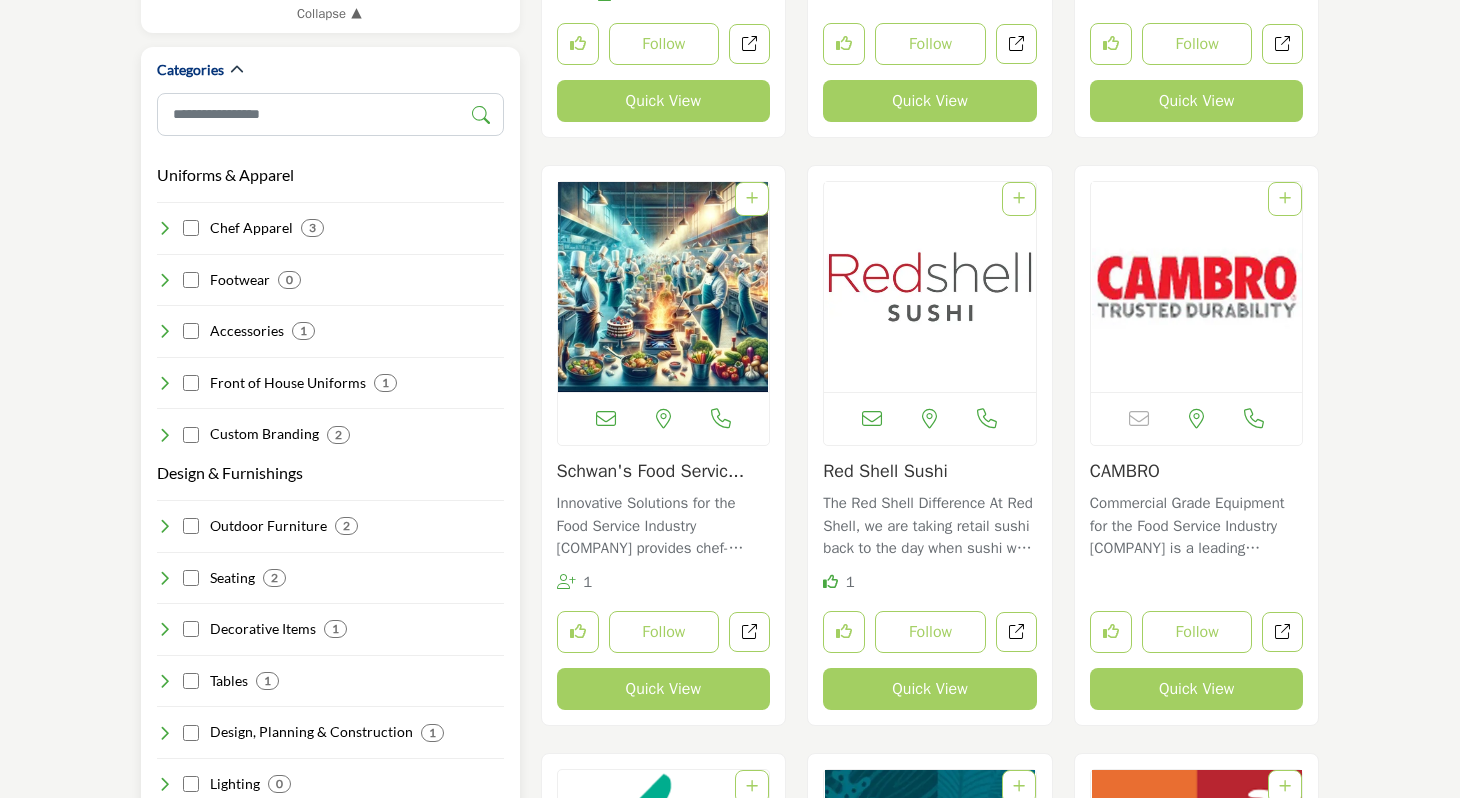 click at bounding box center (165, 228) 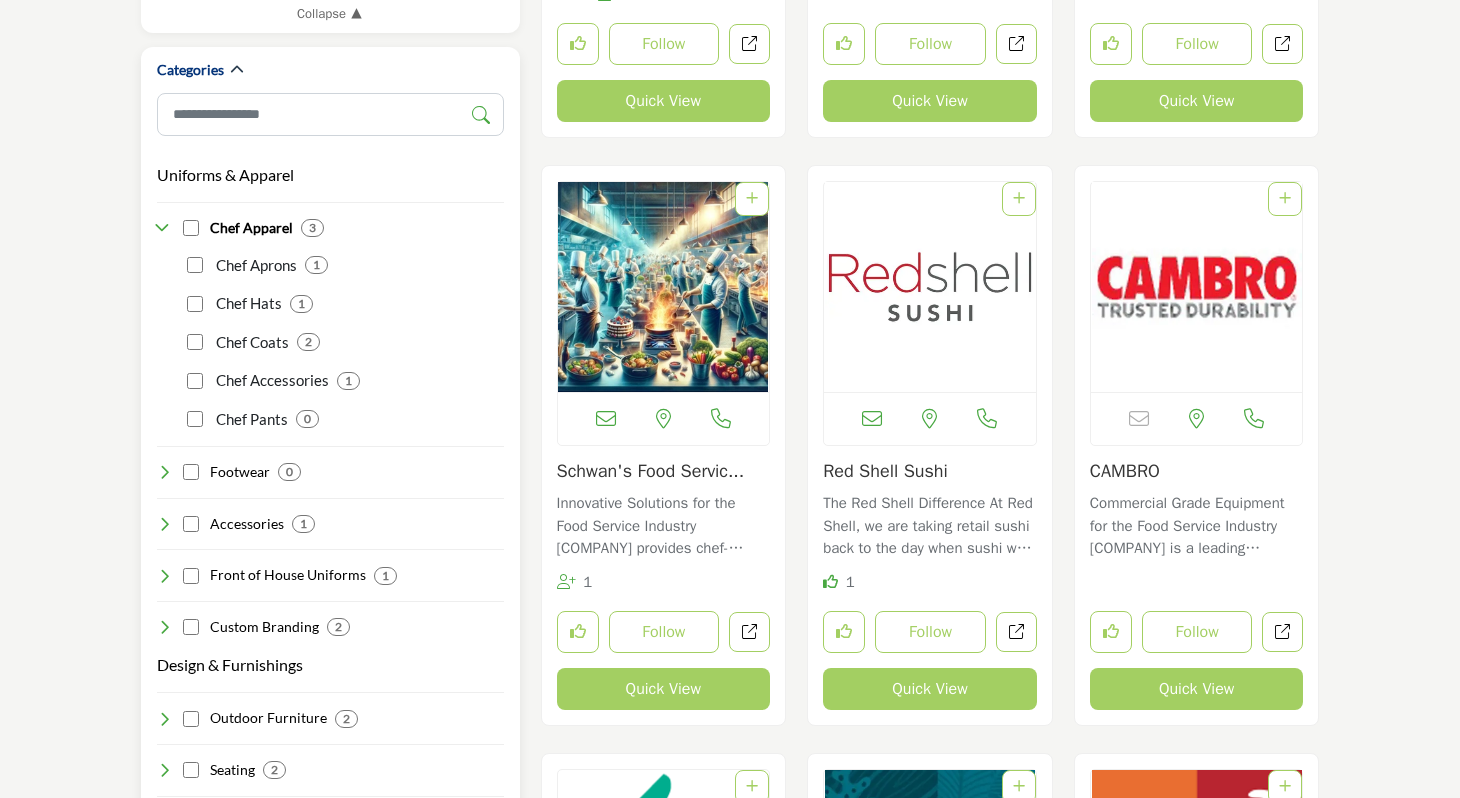 click at bounding box center (165, 228) 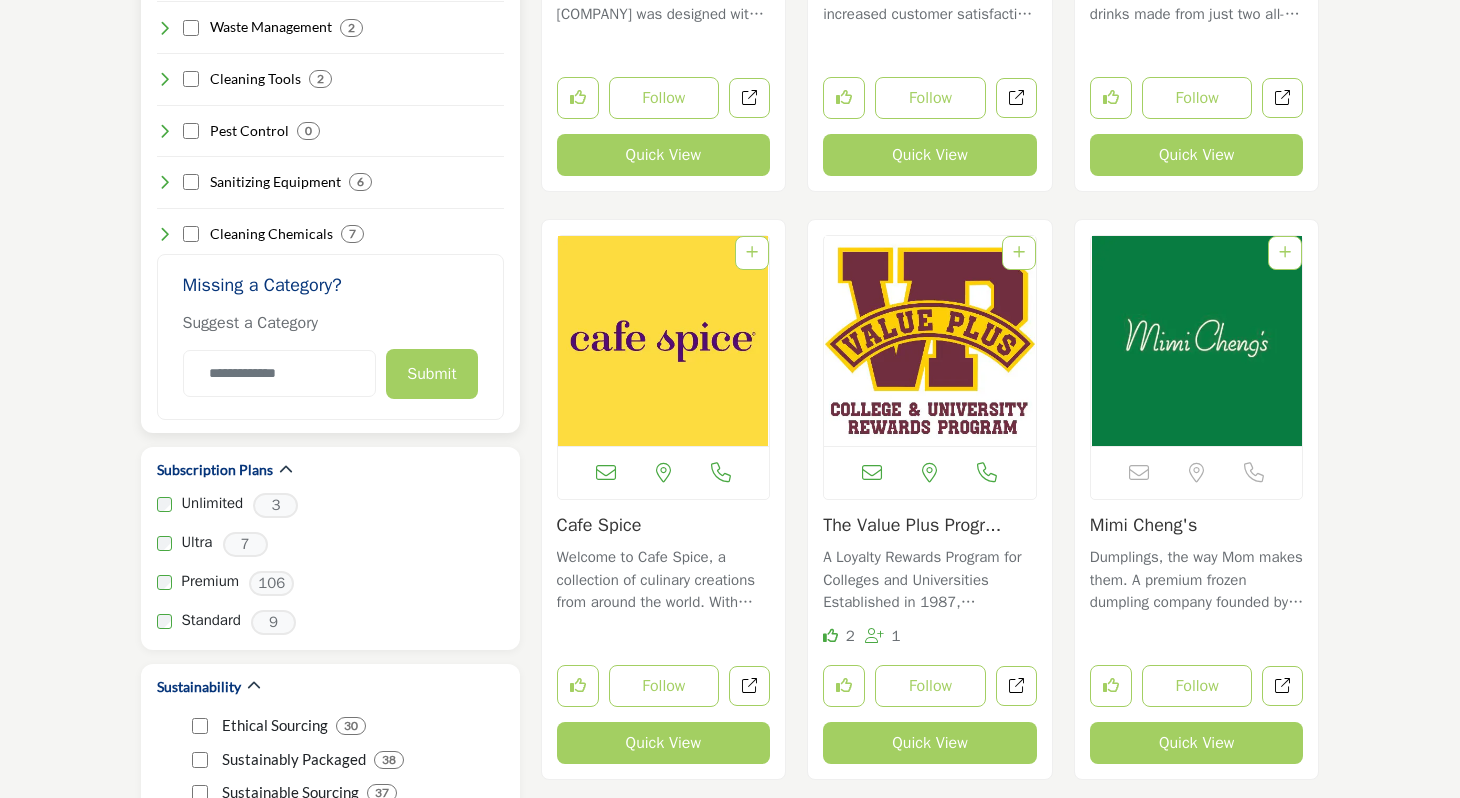 scroll, scrollTop: 3256, scrollLeft: 0, axis: vertical 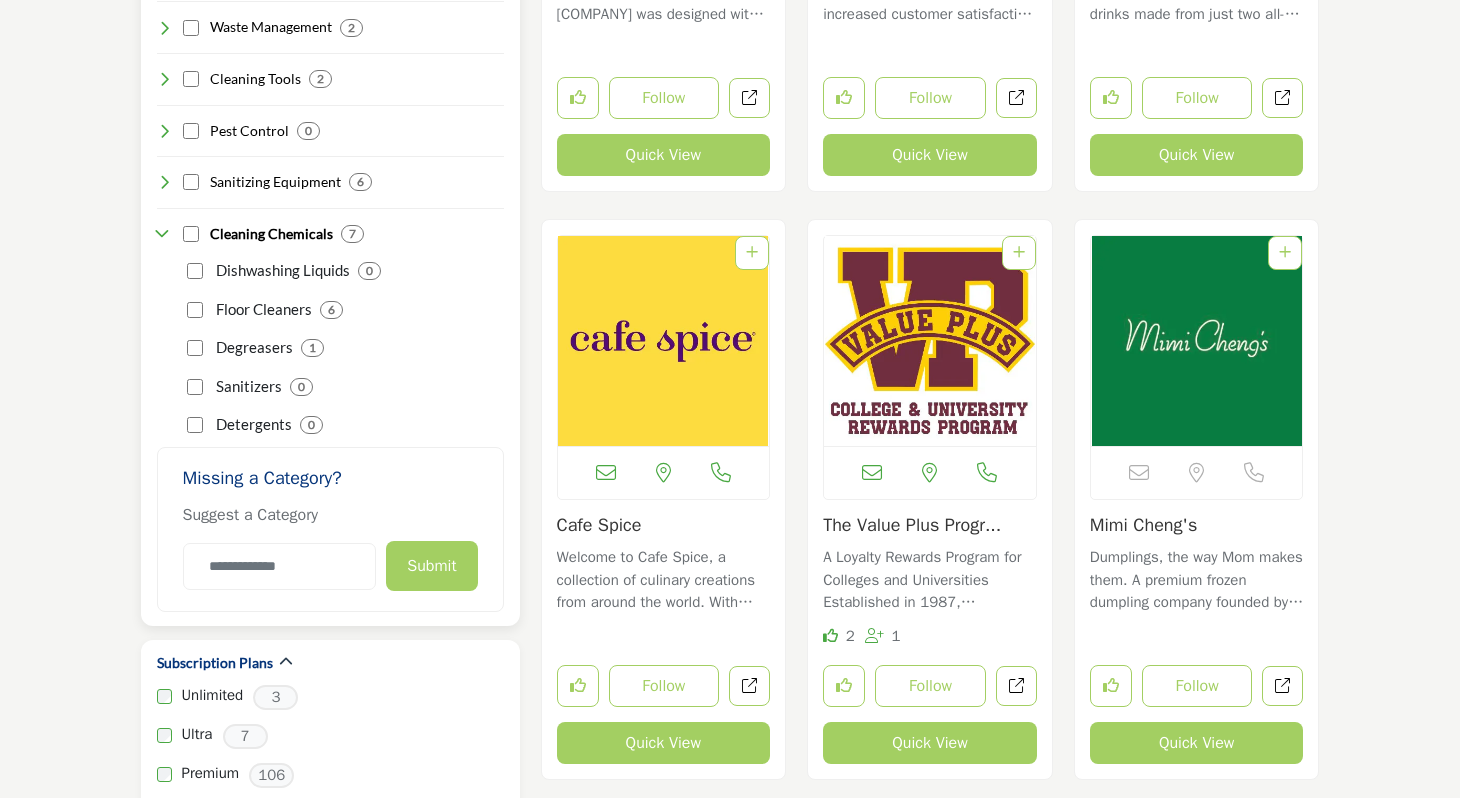 click at bounding box center [165, 182] 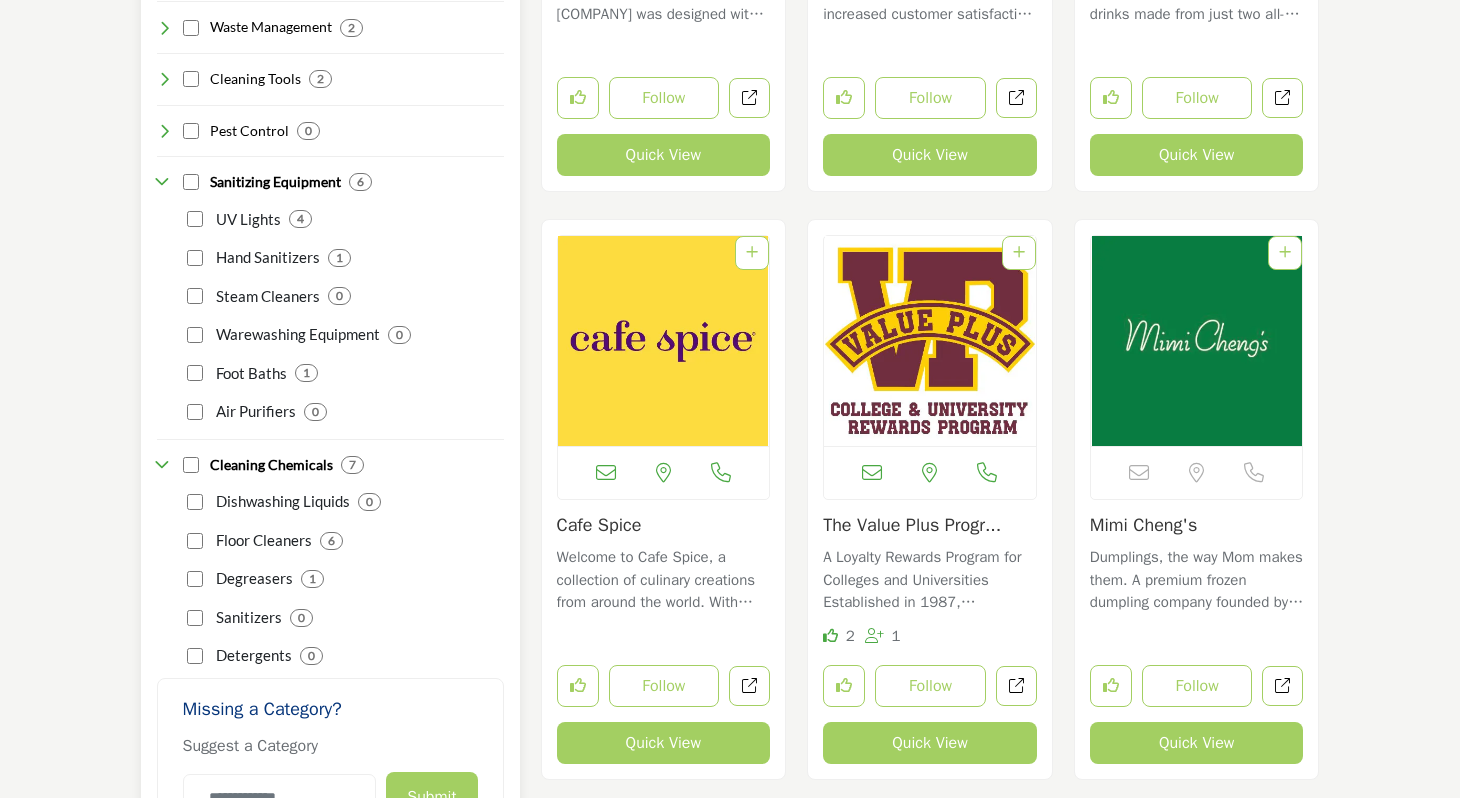 click at bounding box center [165, 131] 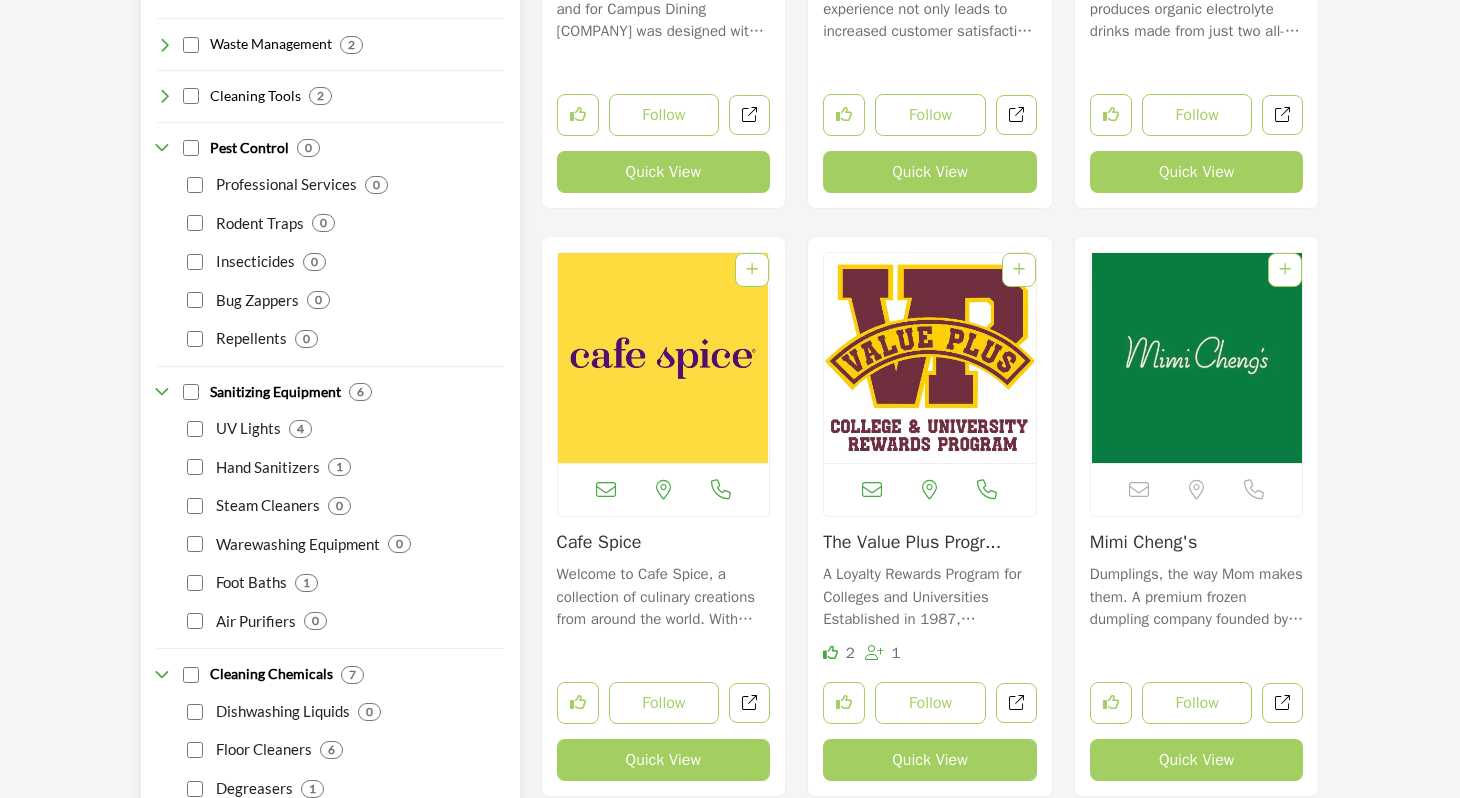 scroll, scrollTop: 3032, scrollLeft: 0, axis: vertical 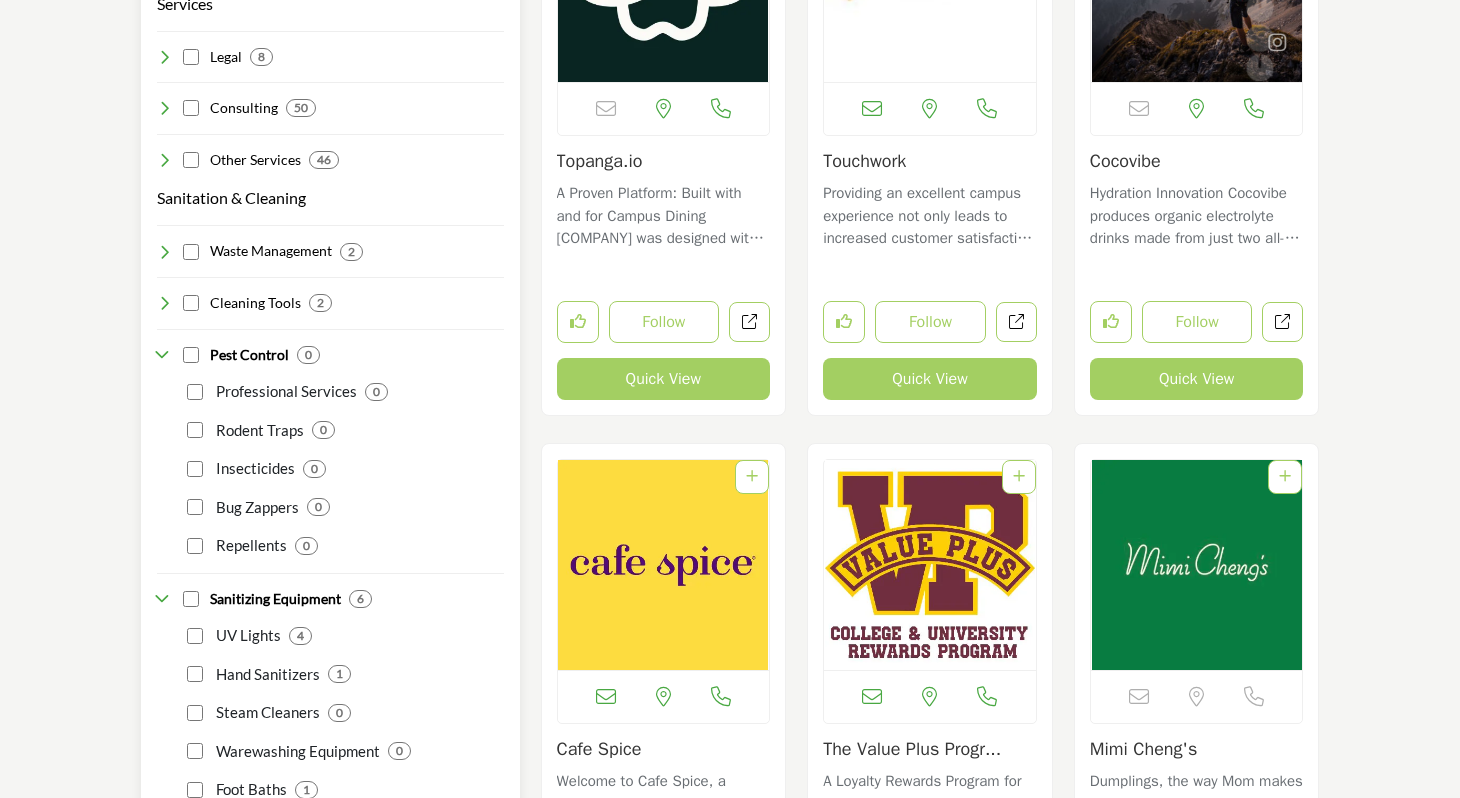 click at bounding box center [165, 252] 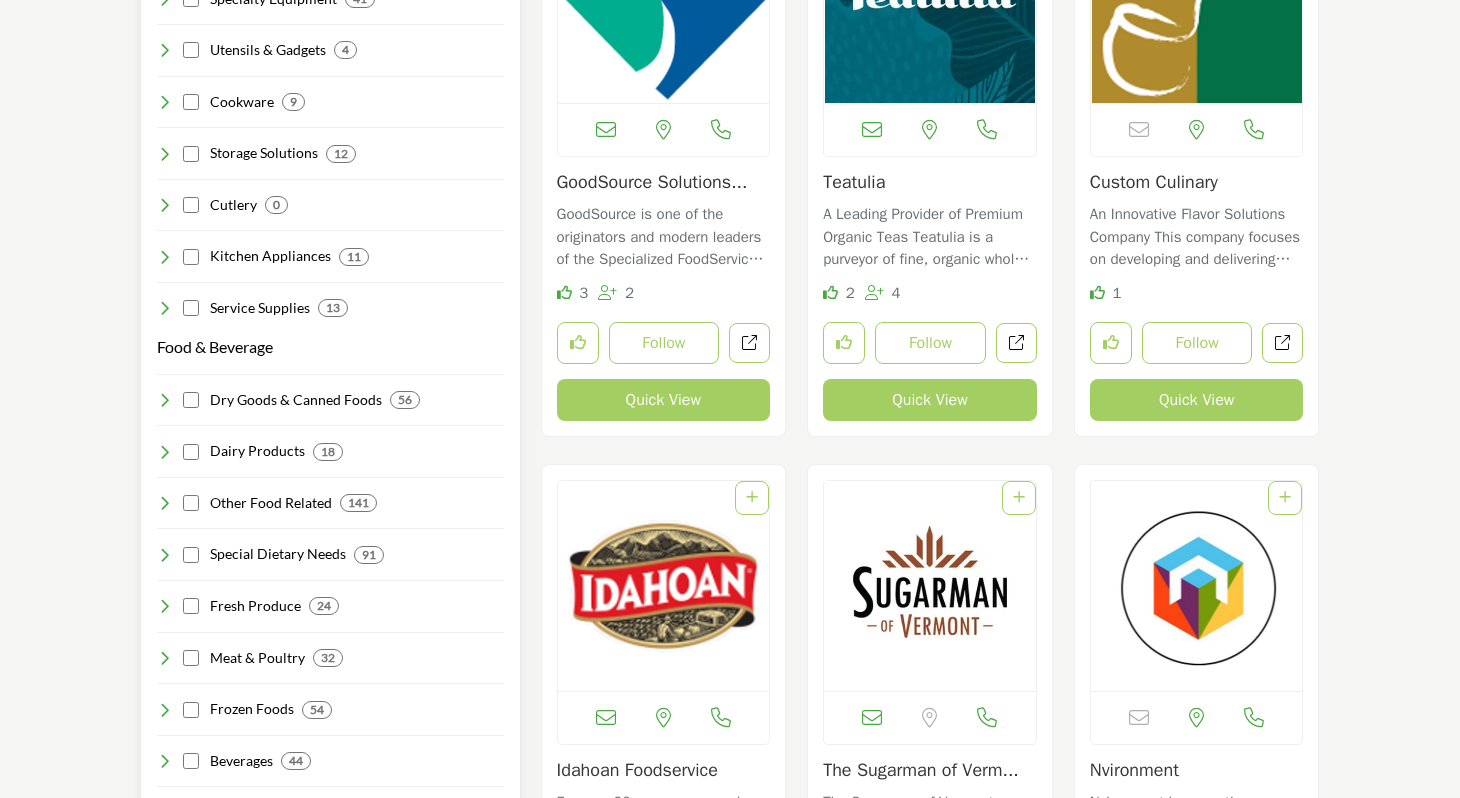 scroll, scrollTop: 1874, scrollLeft: 0, axis: vertical 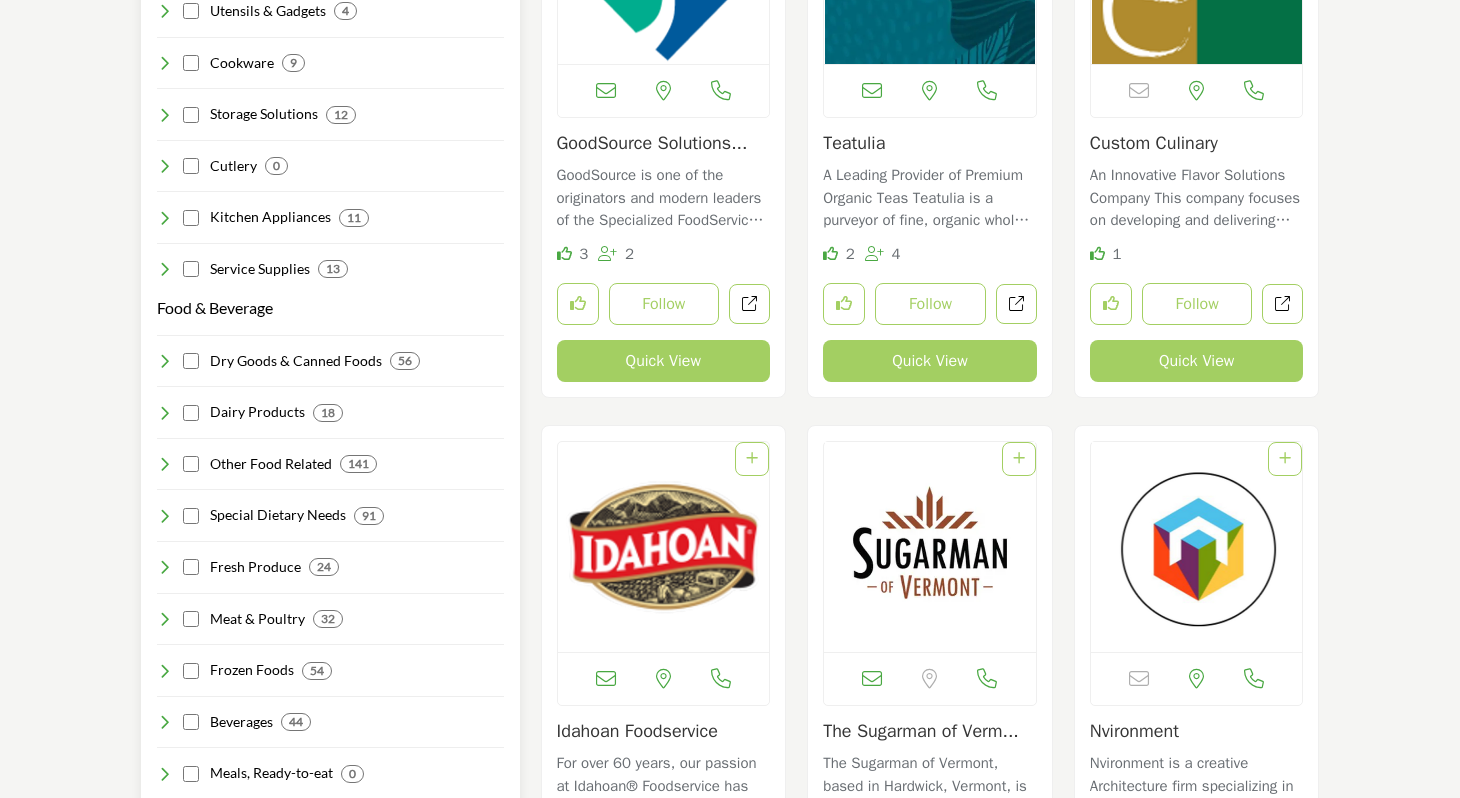 click at bounding box center [165, 361] 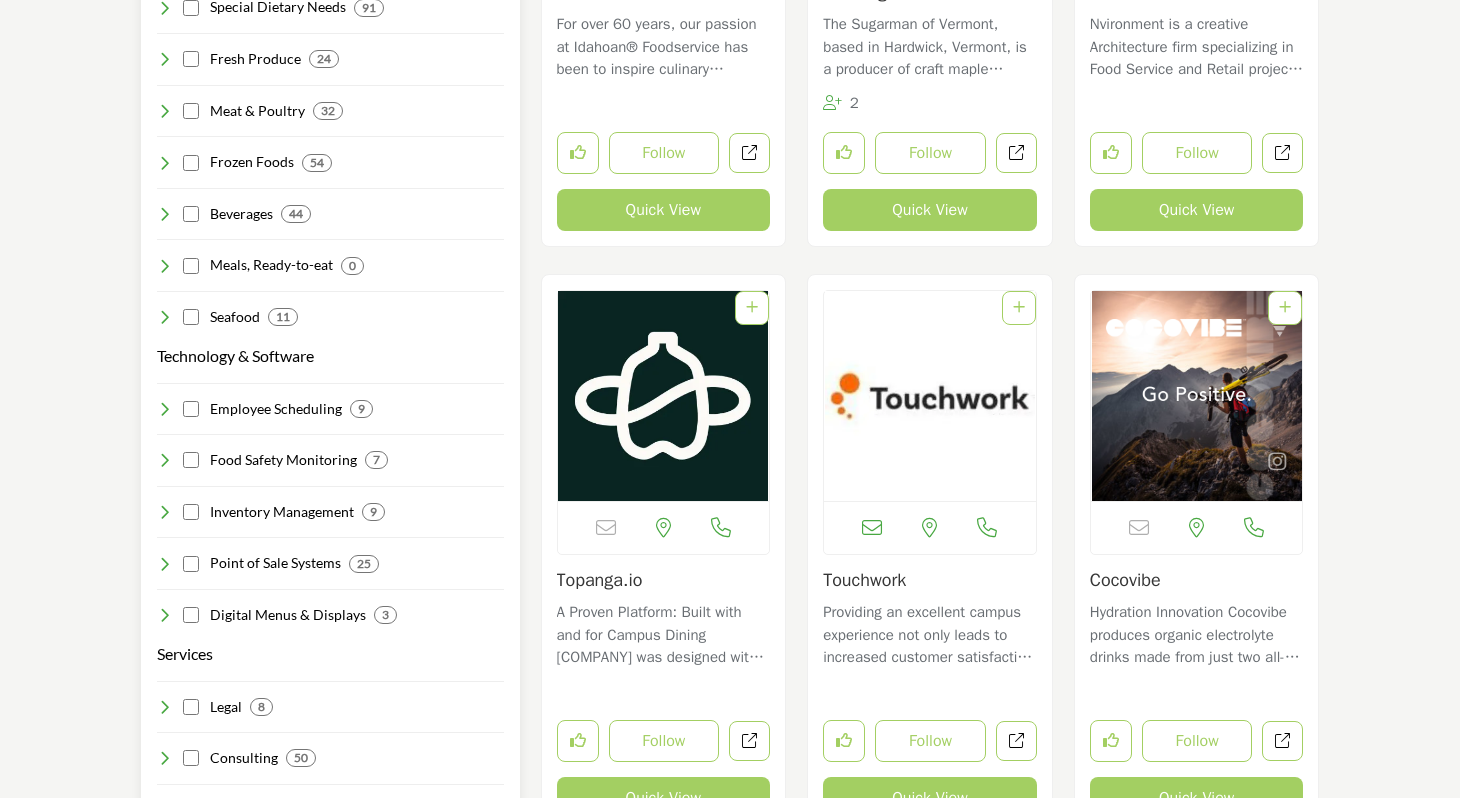 scroll, scrollTop: 2746, scrollLeft: 0, axis: vertical 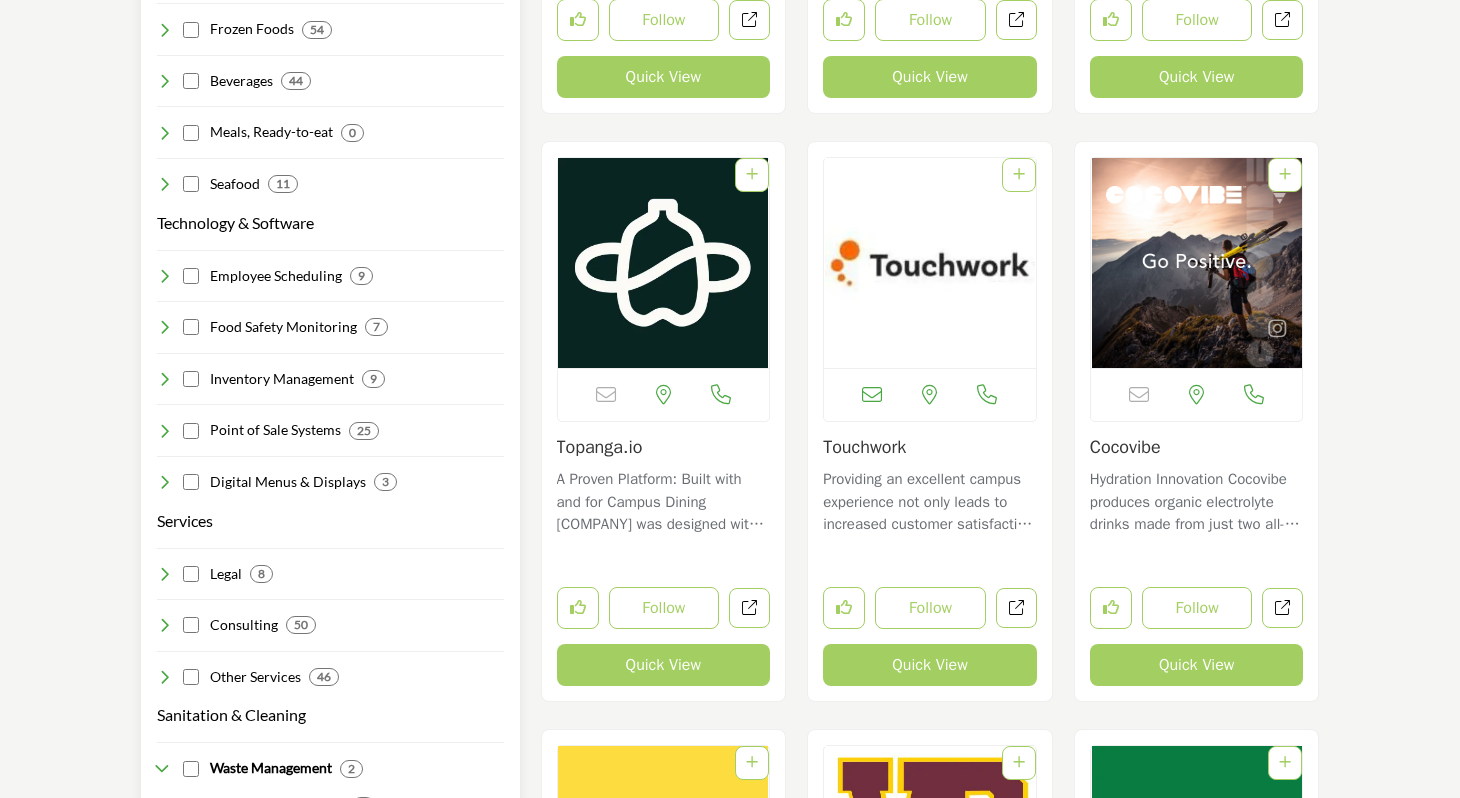 click at bounding box center [165, 276] 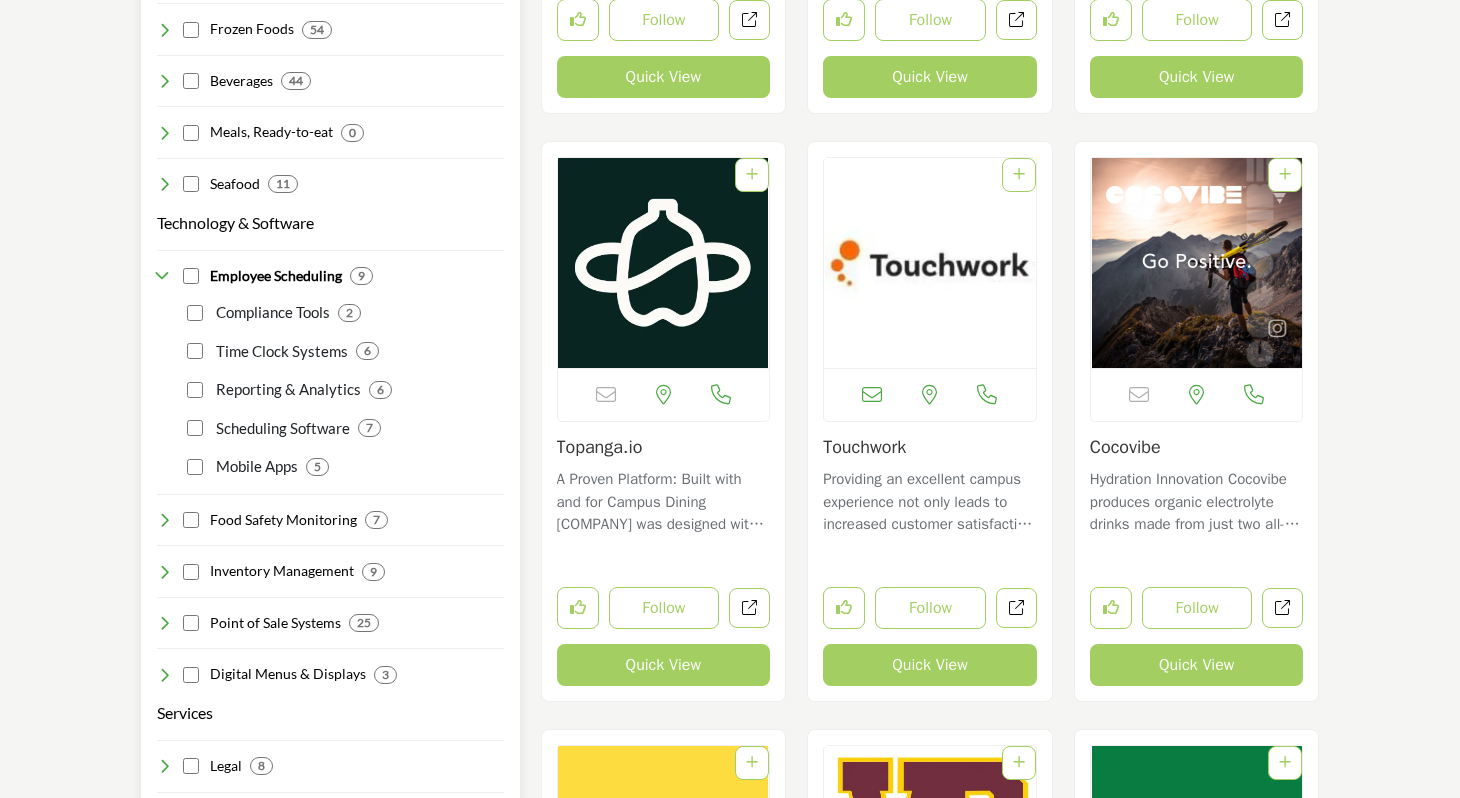 click at bounding box center [165, 276] 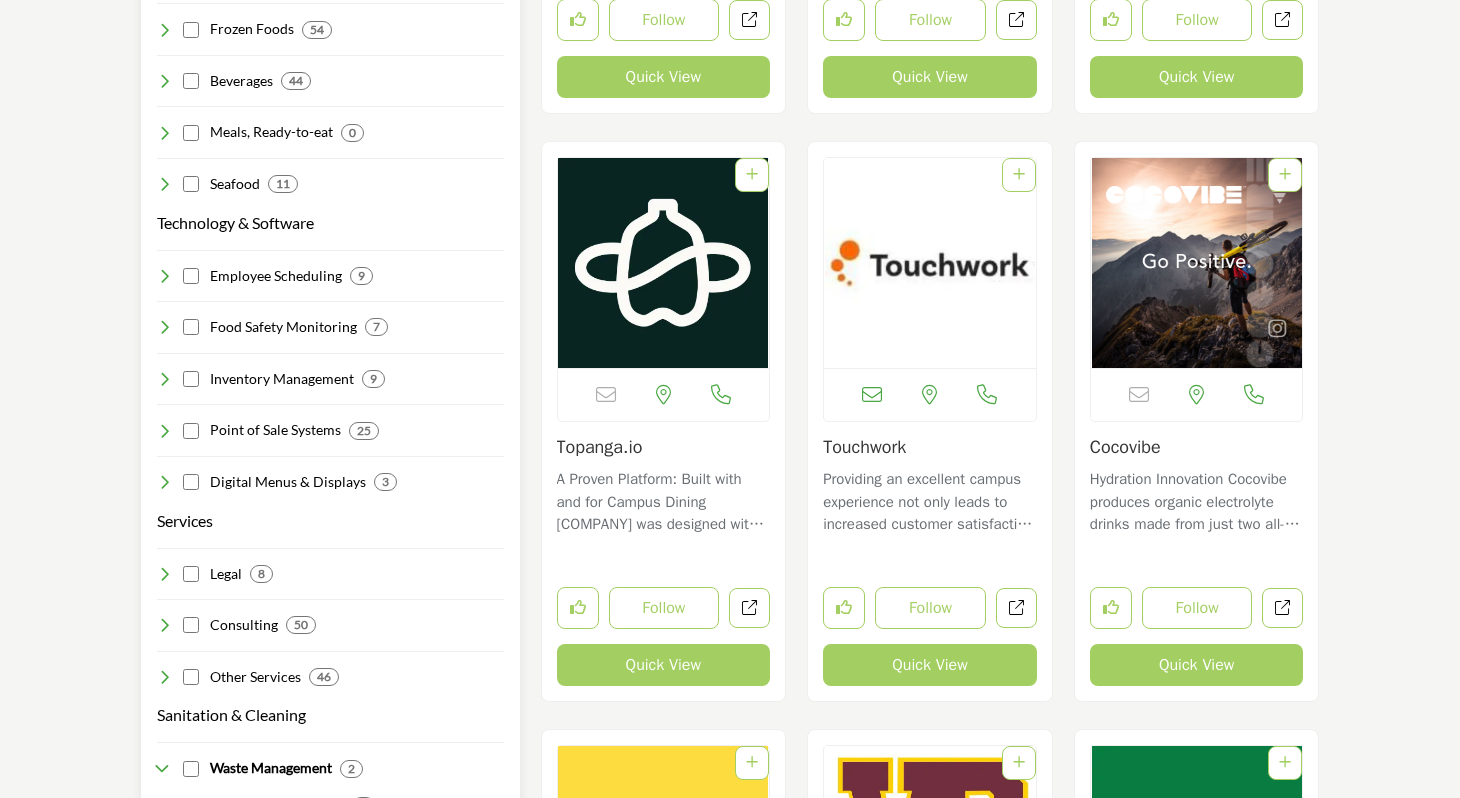 click at bounding box center [165, 327] 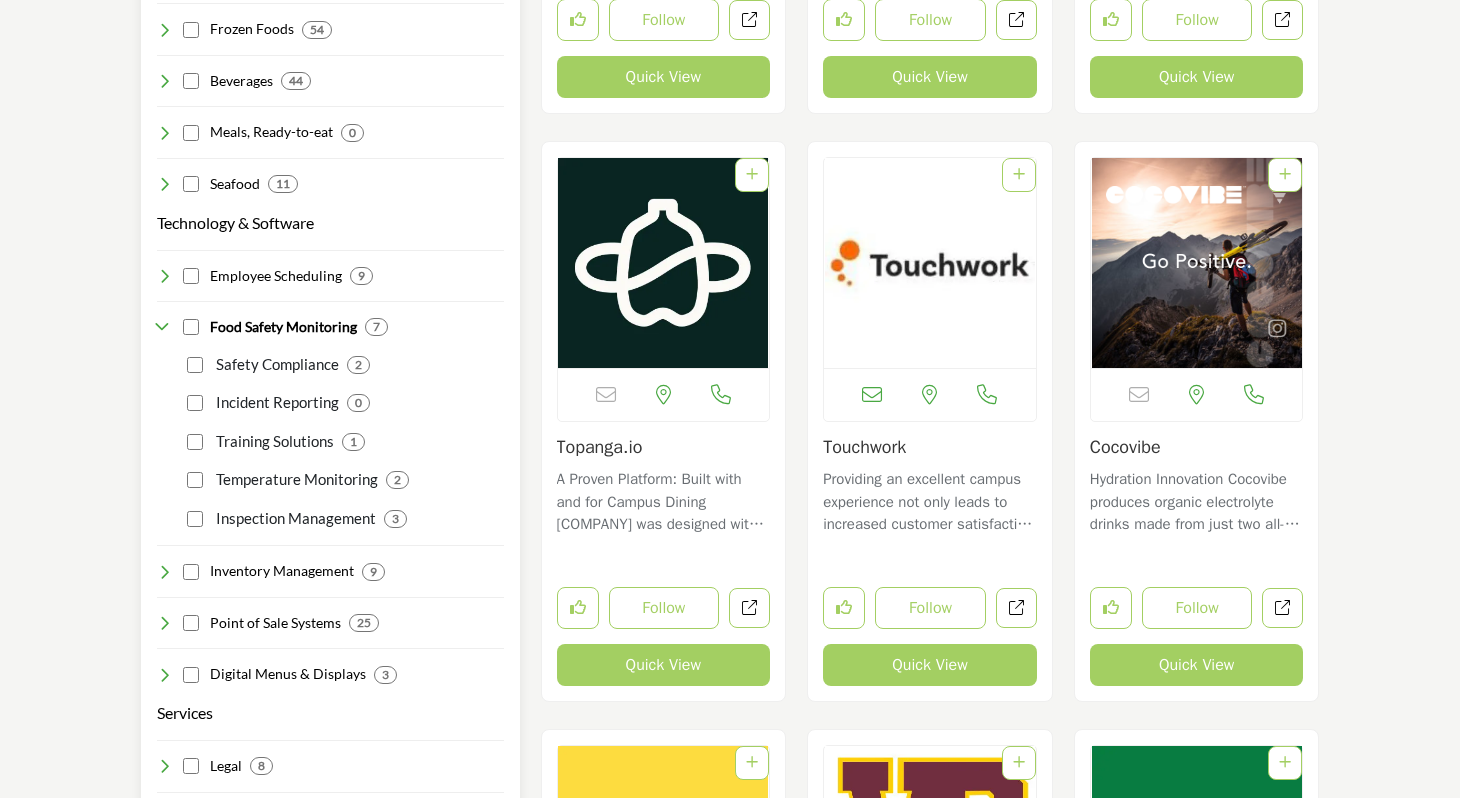 click at bounding box center (165, 327) 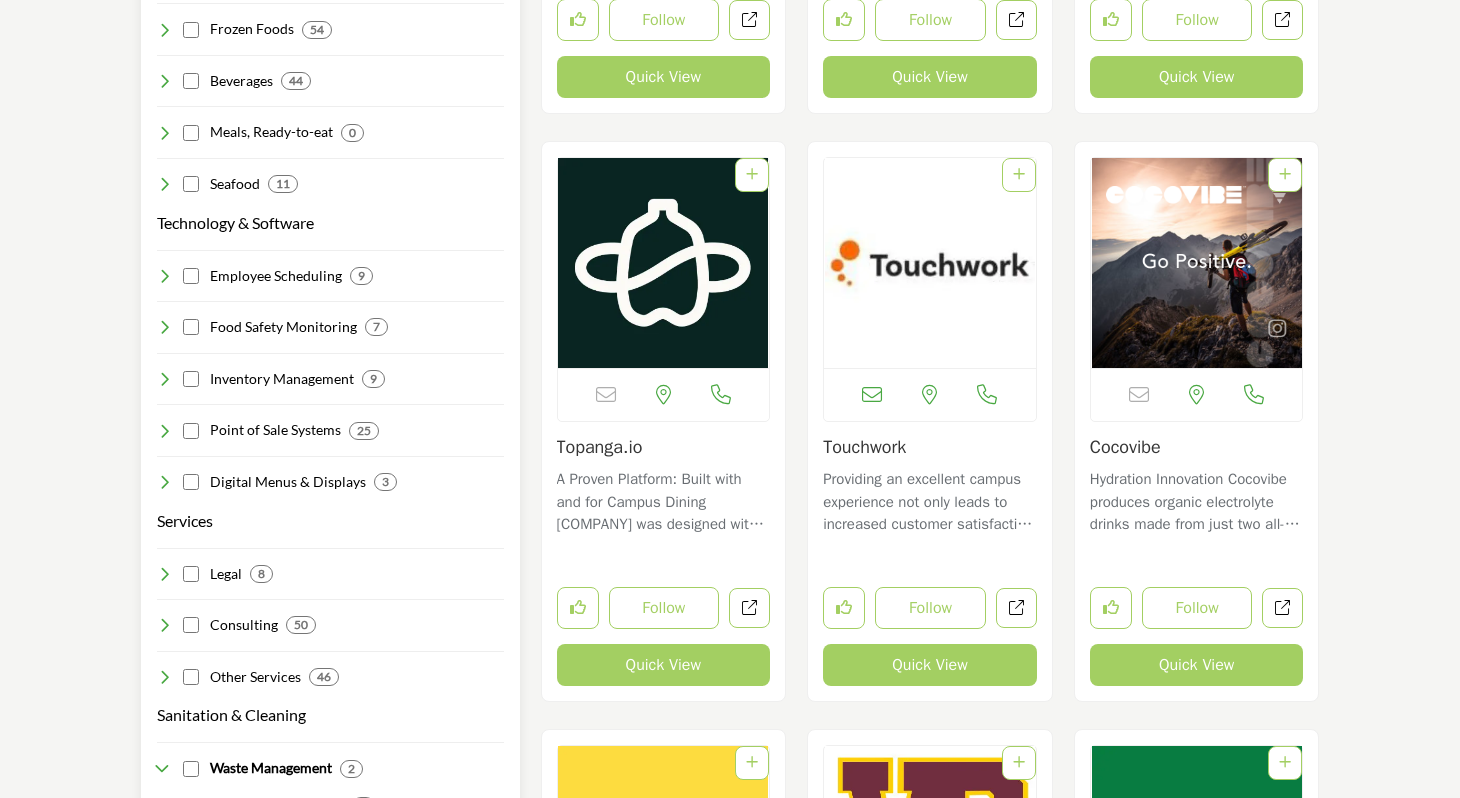 click at bounding box center [165, 379] 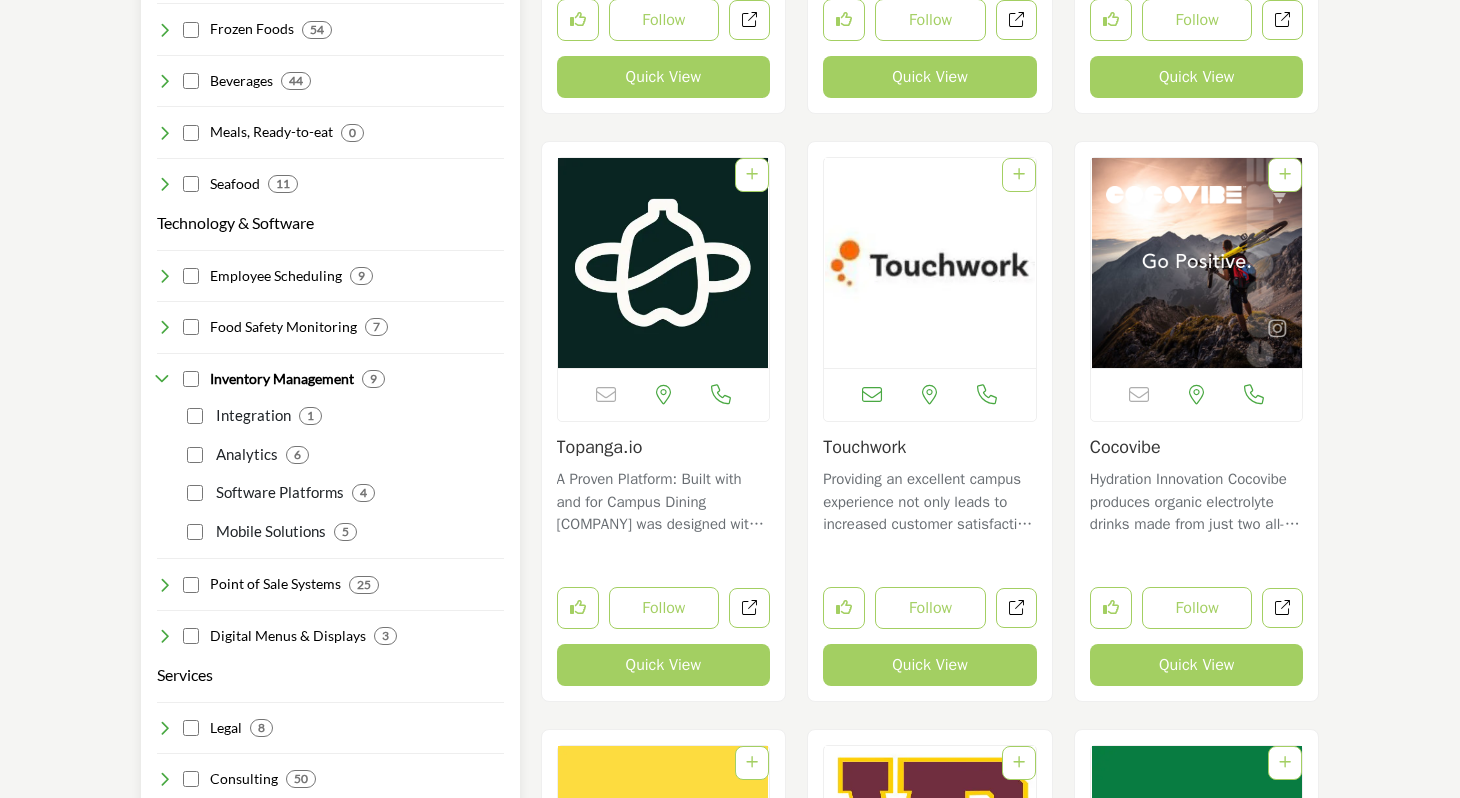 click at bounding box center [165, 379] 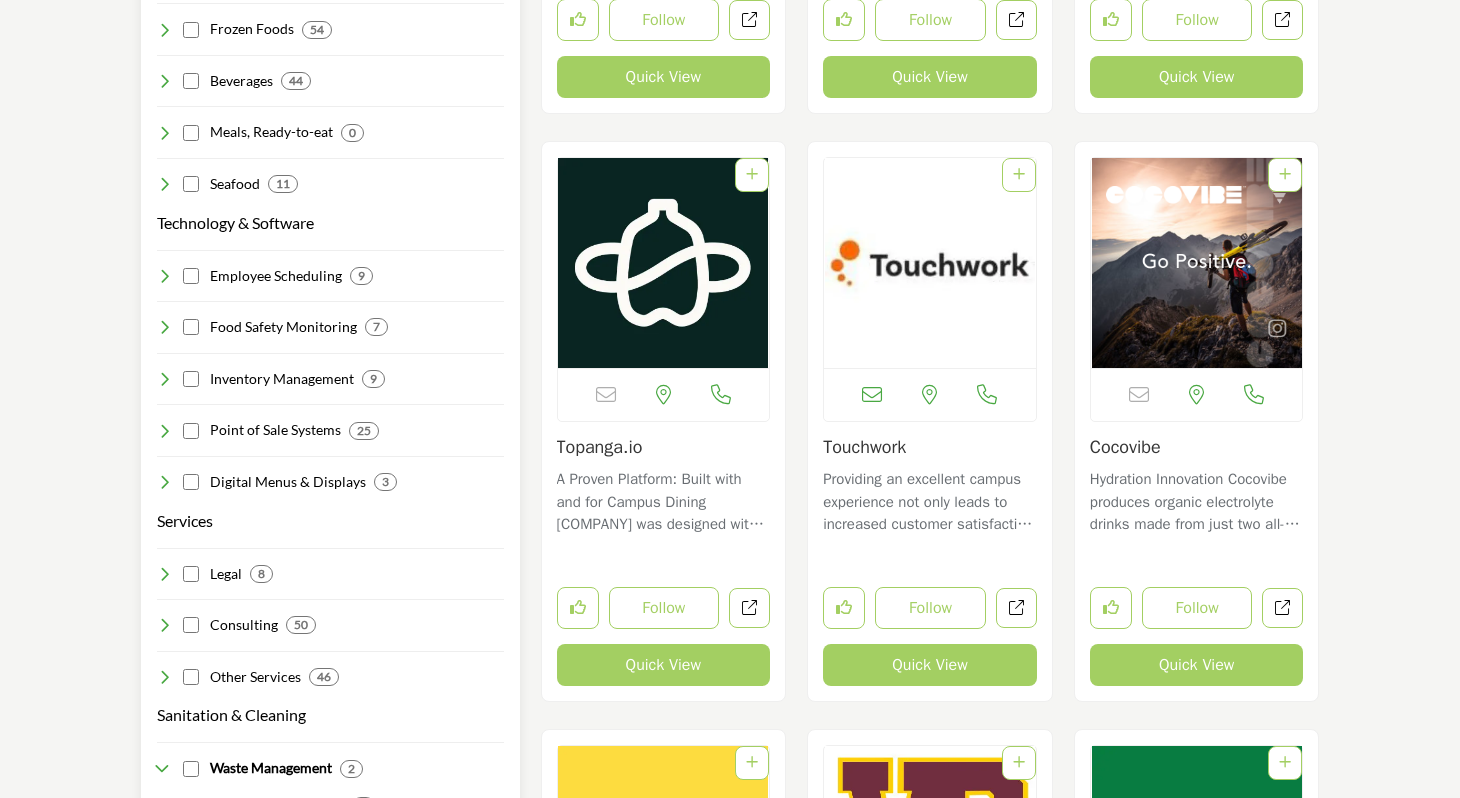 click at bounding box center [165, 431] 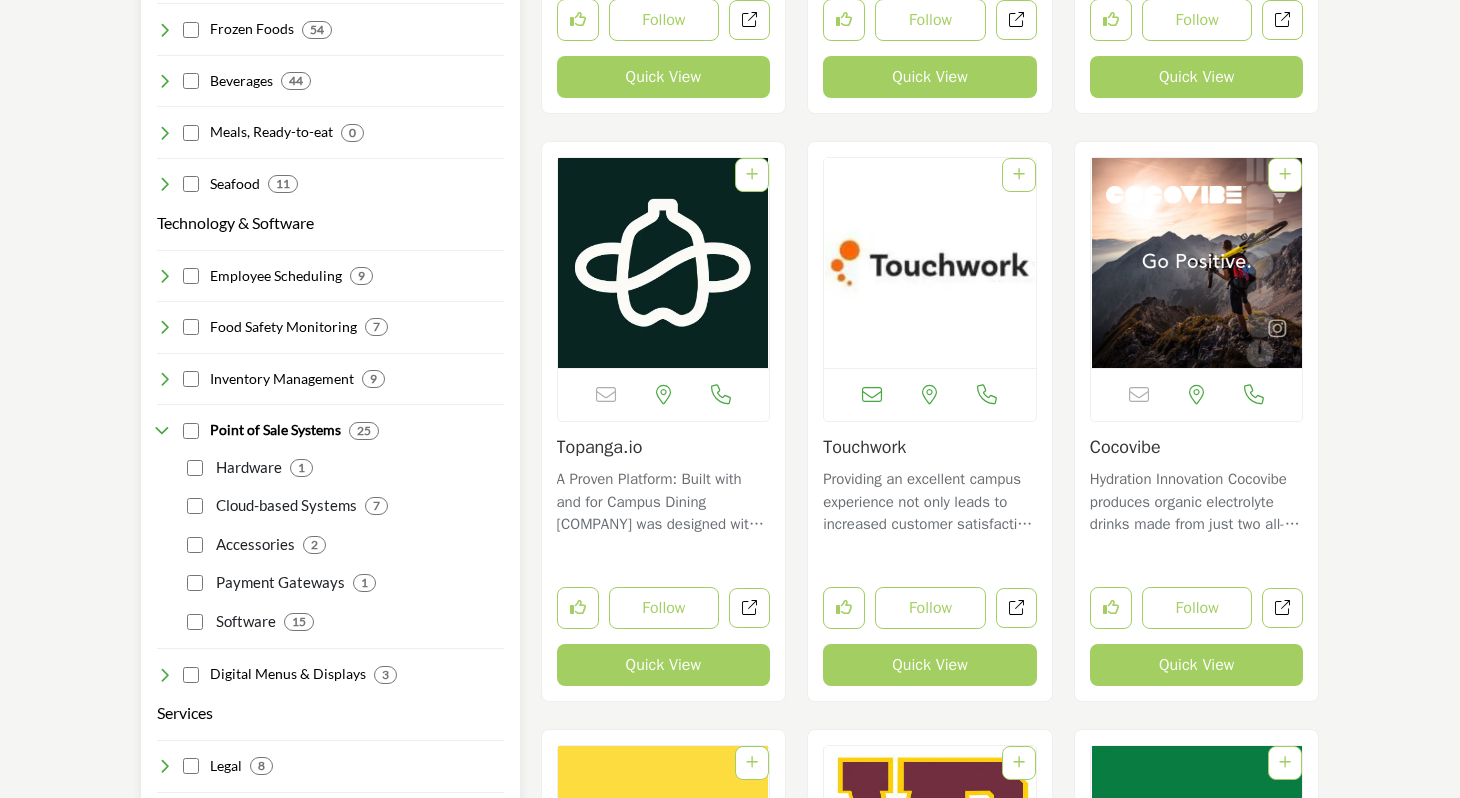 click at bounding box center (165, 431) 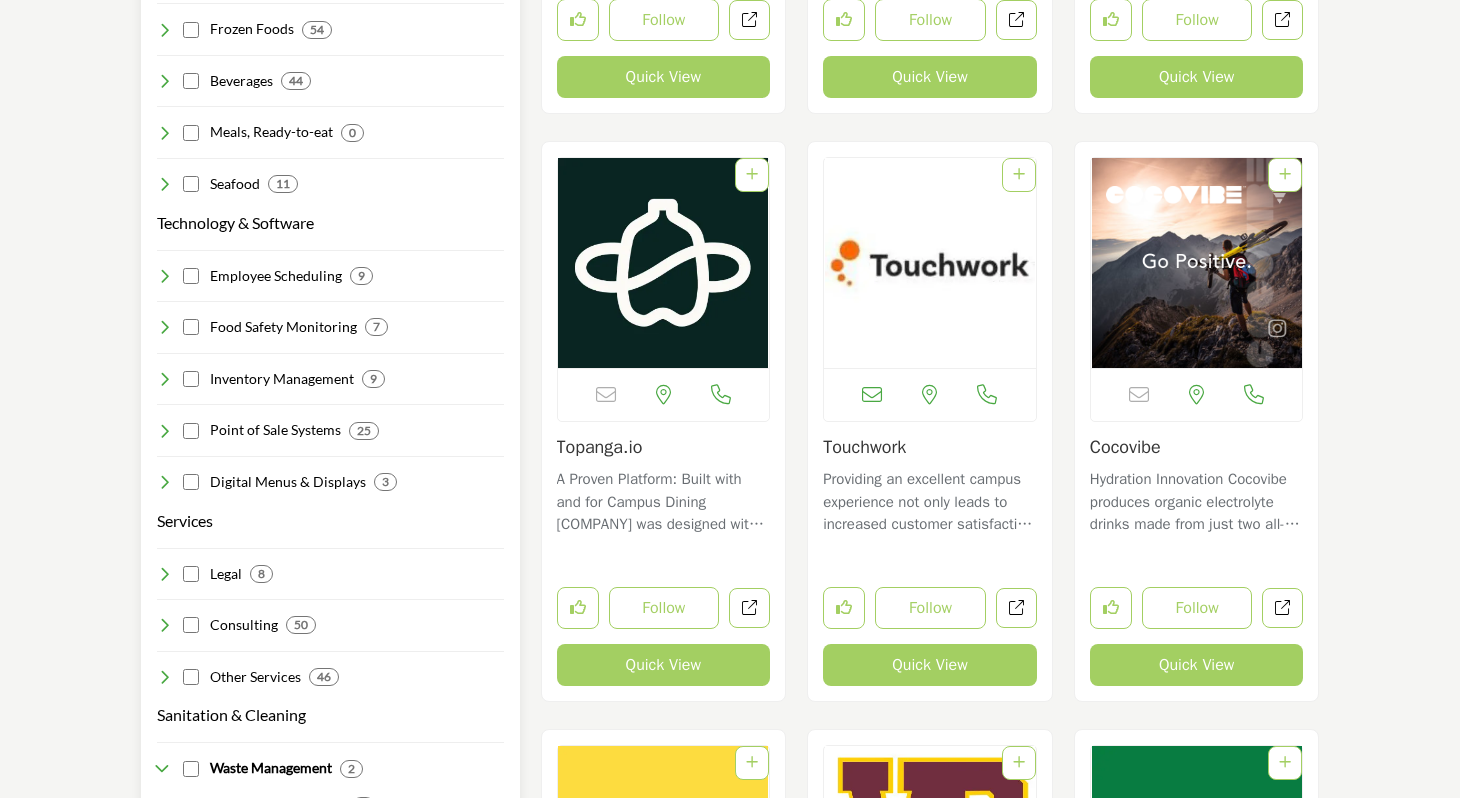 click at bounding box center [165, 482] 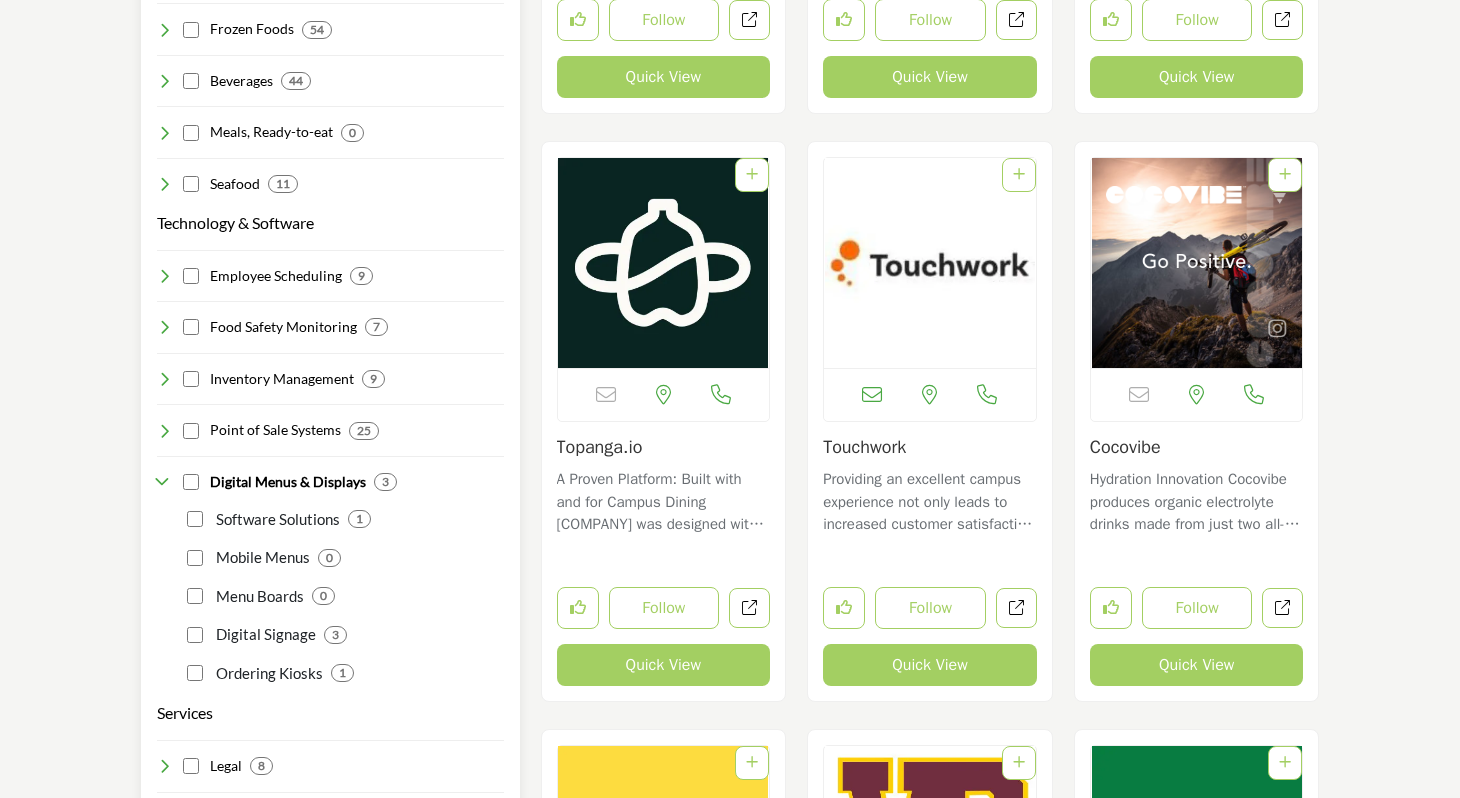 click at bounding box center [165, 482] 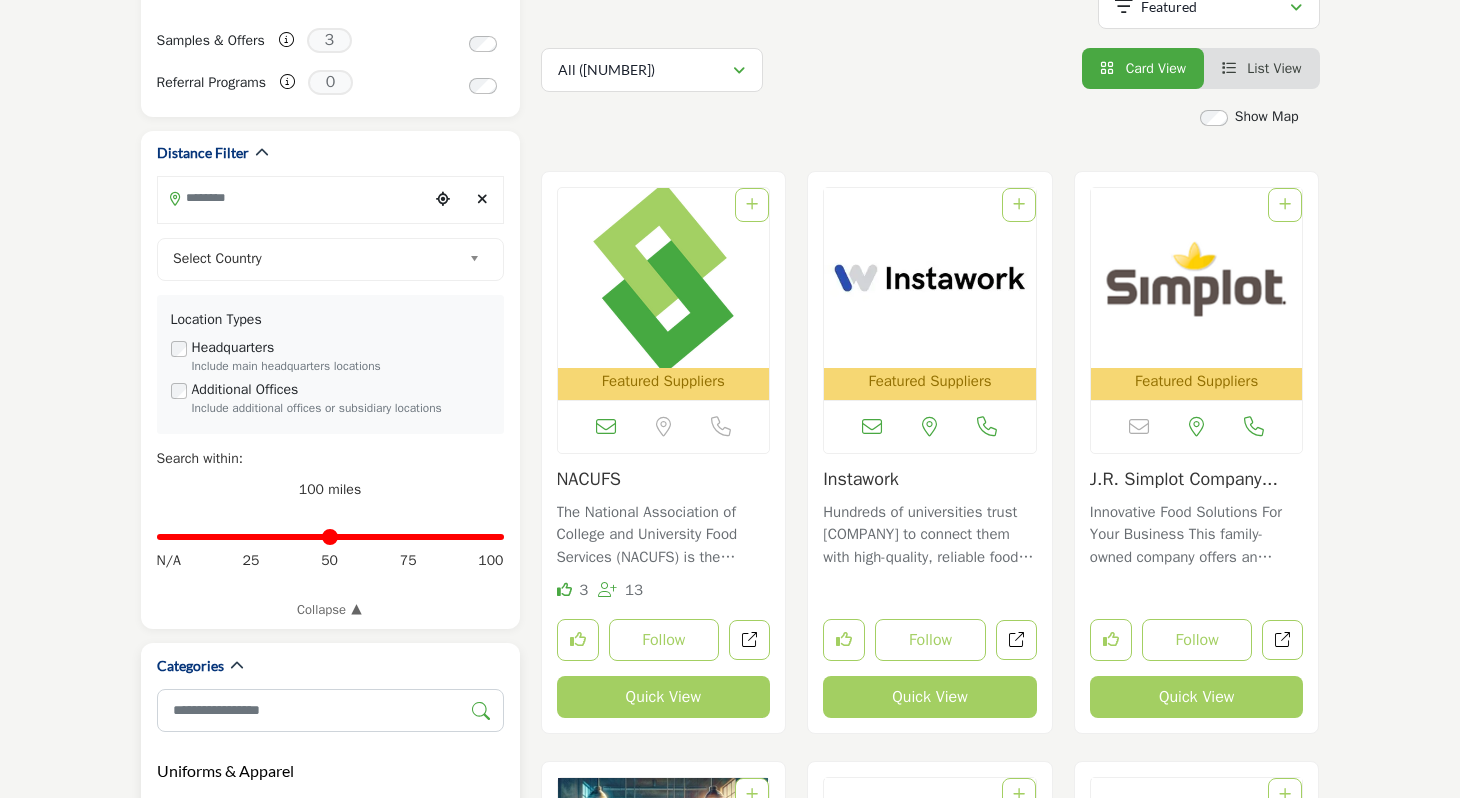 scroll, scrollTop: 0, scrollLeft: 0, axis: both 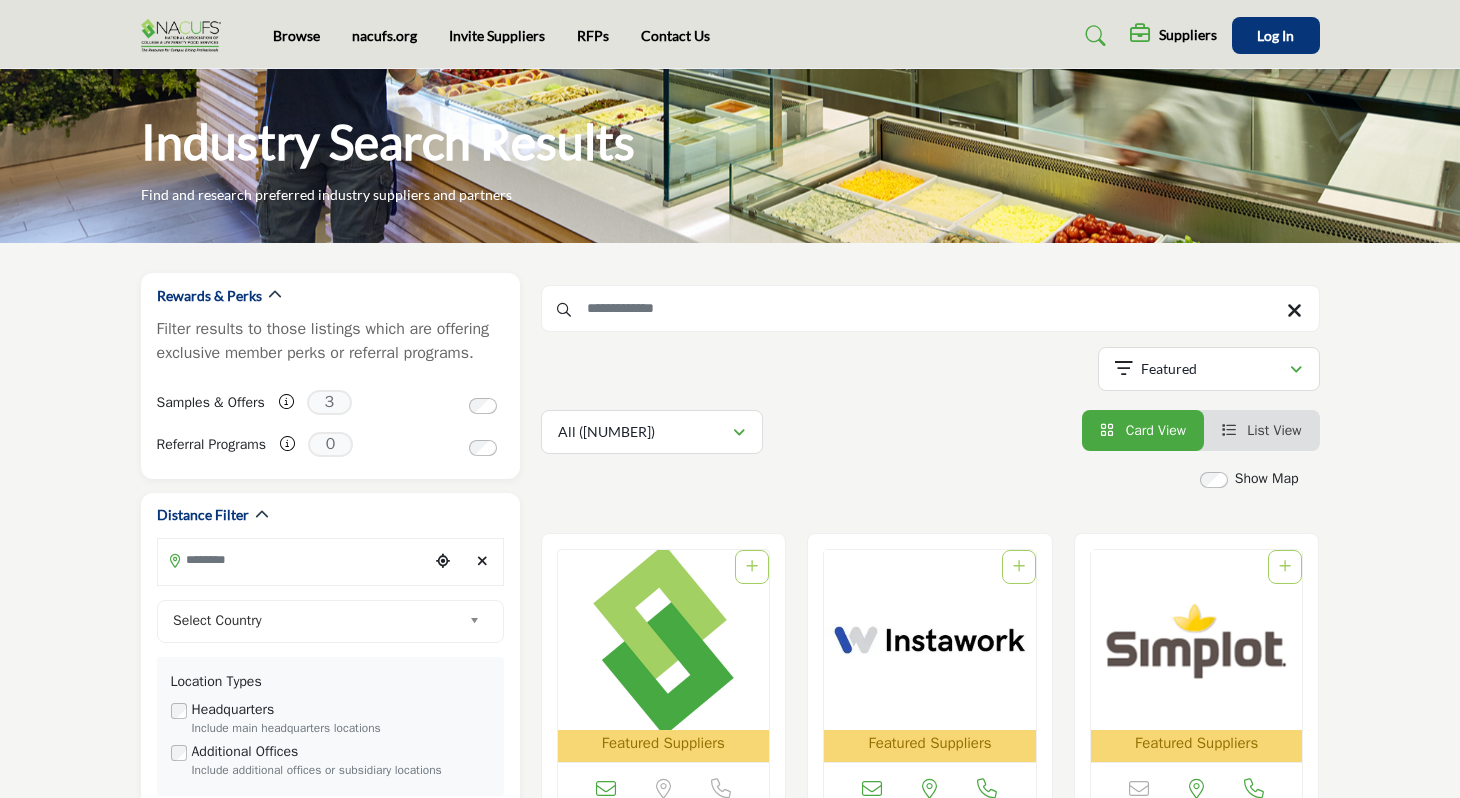 click at bounding box center (186, 35) 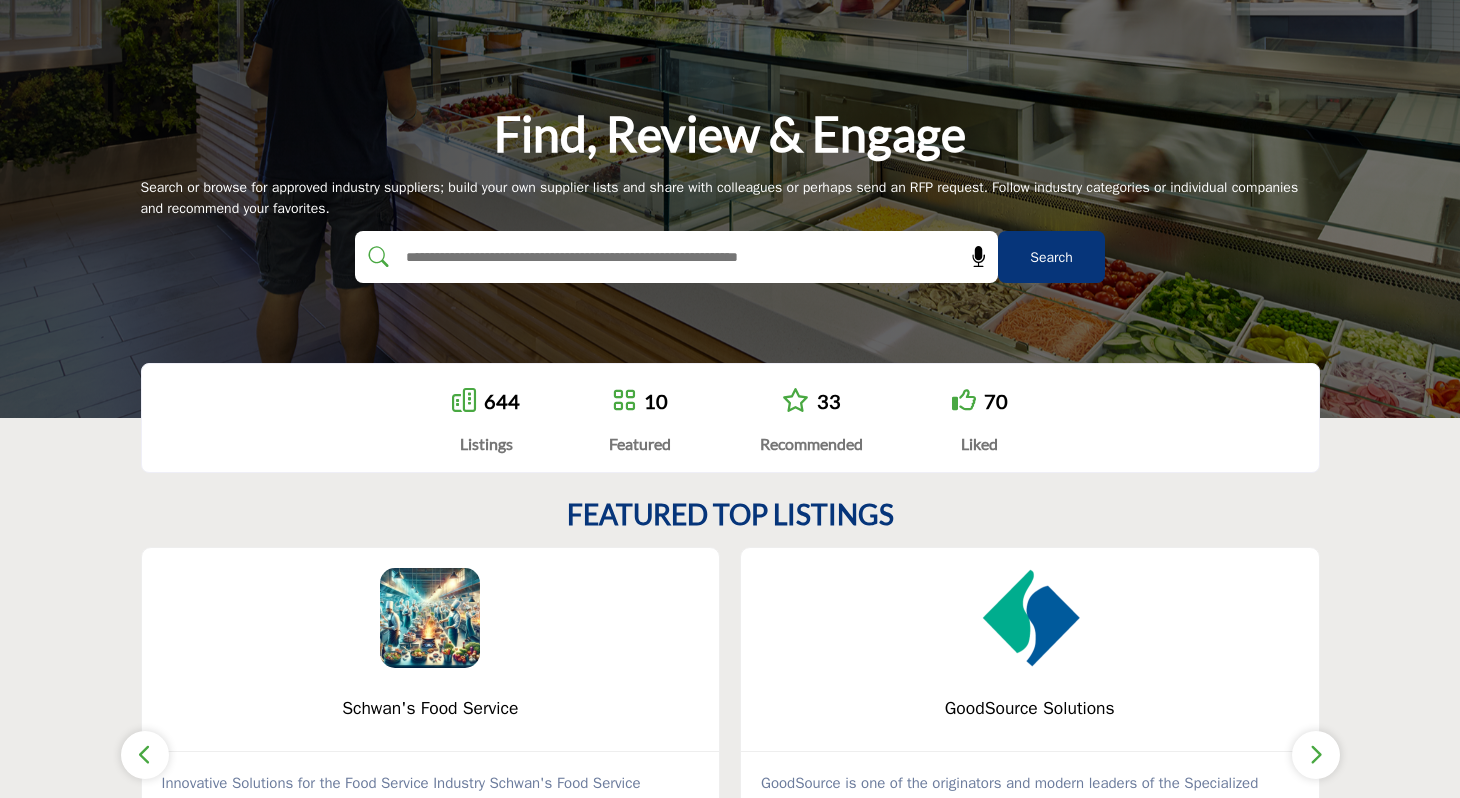 scroll, scrollTop: 0, scrollLeft: 0, axis: both 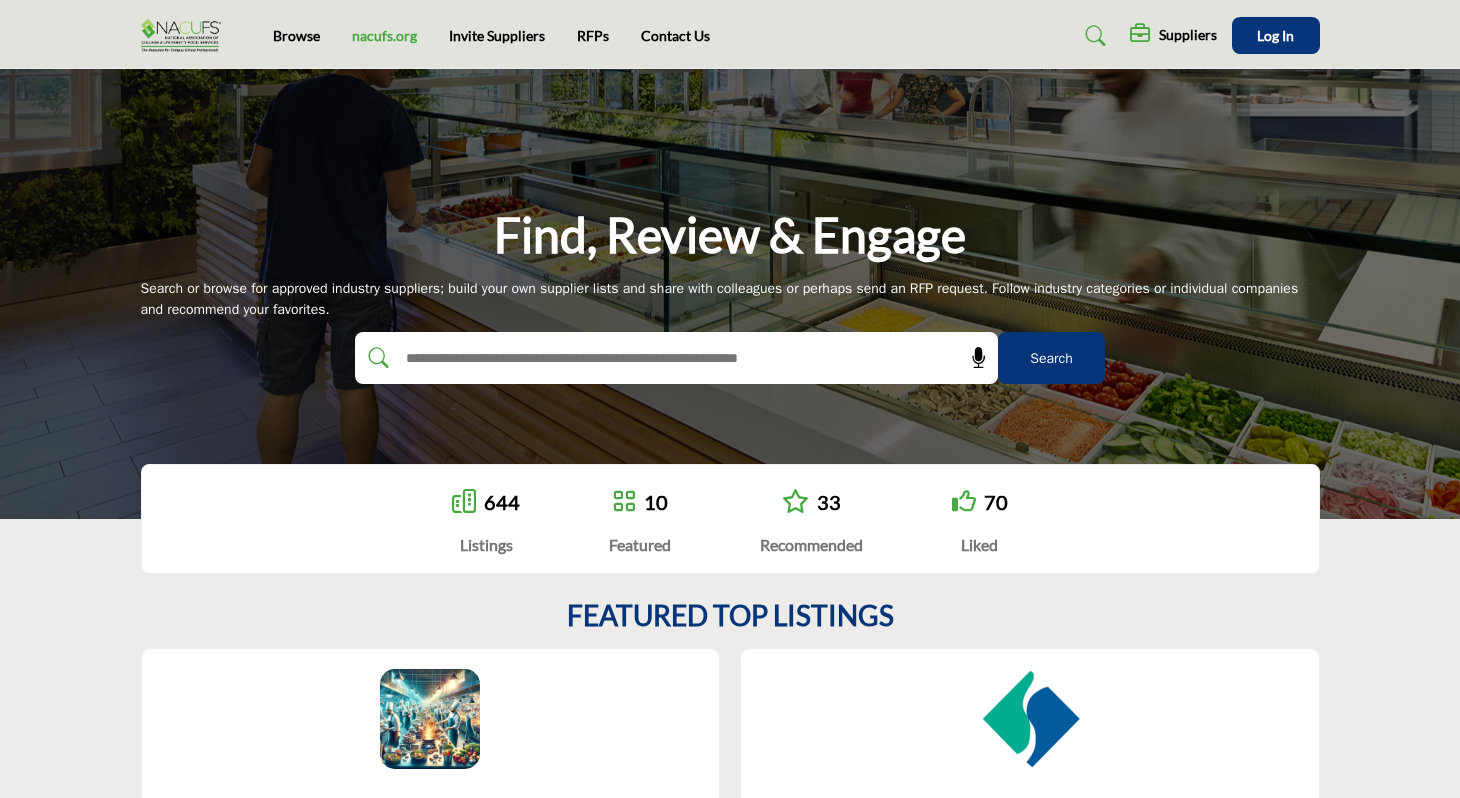 click on "nacufs.org" at bounding box center [384, 35] 